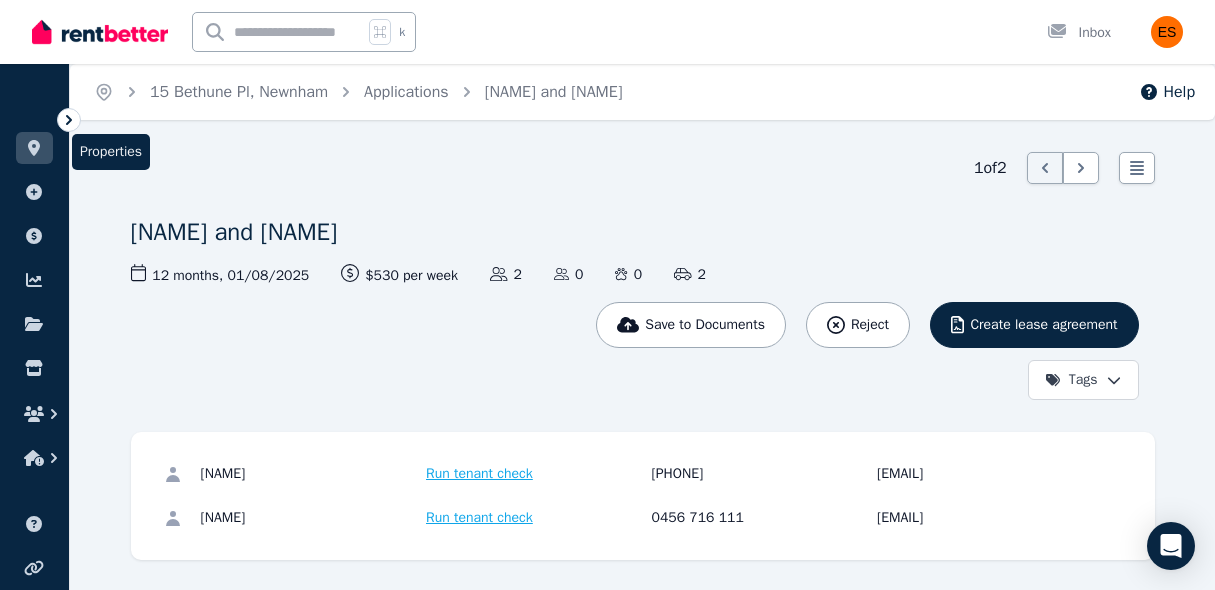 scroll, scrollTop: 952, scrollLeft: 0, axis: vertical 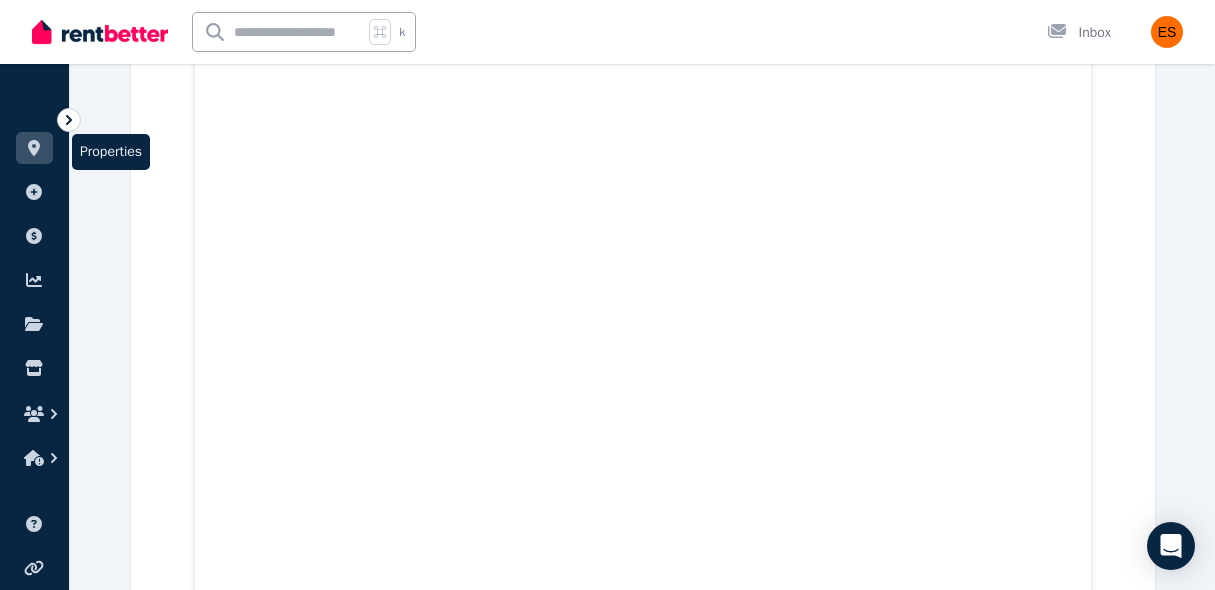 click at bounding box center (34, 148) 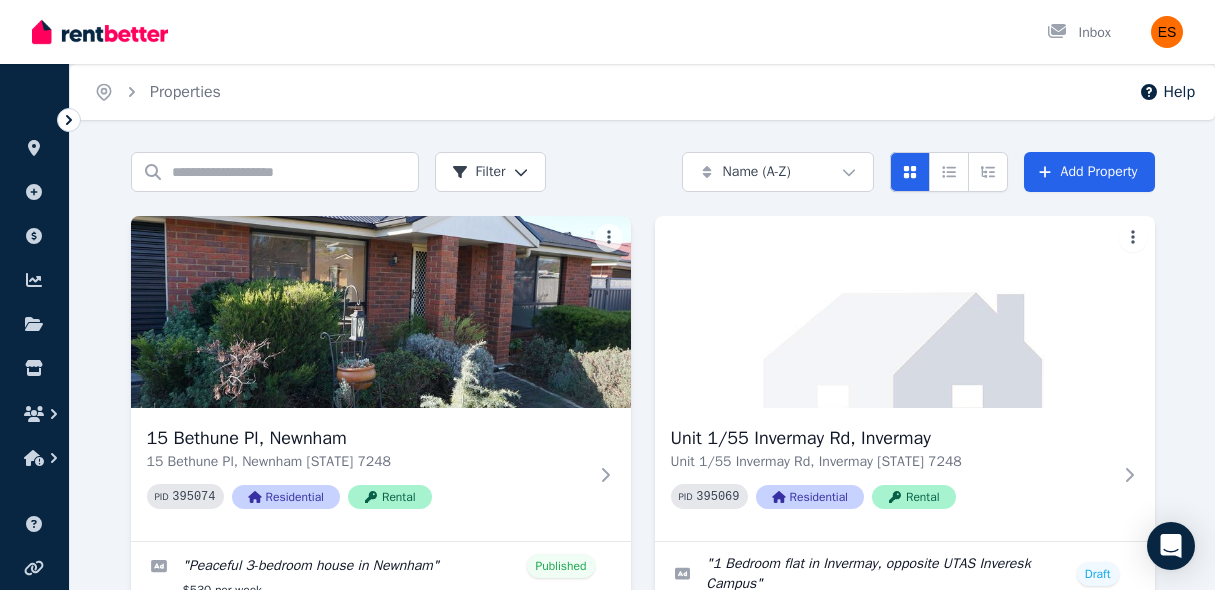 scroll, scrollTop: 143, scrollLeft: 0, axis: vertical 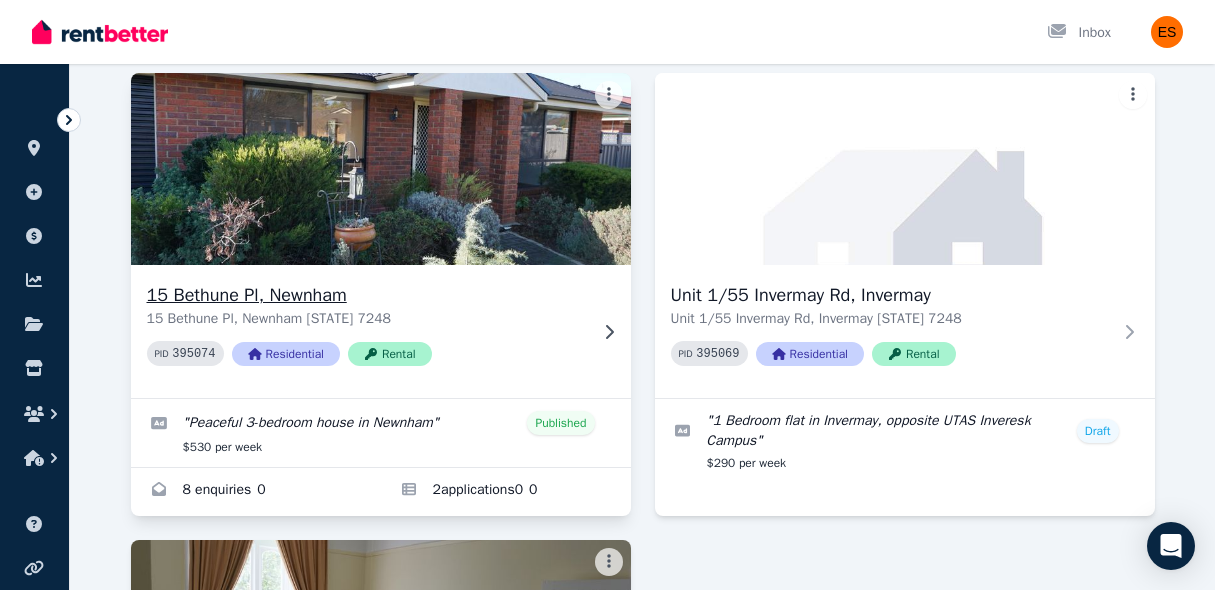 click 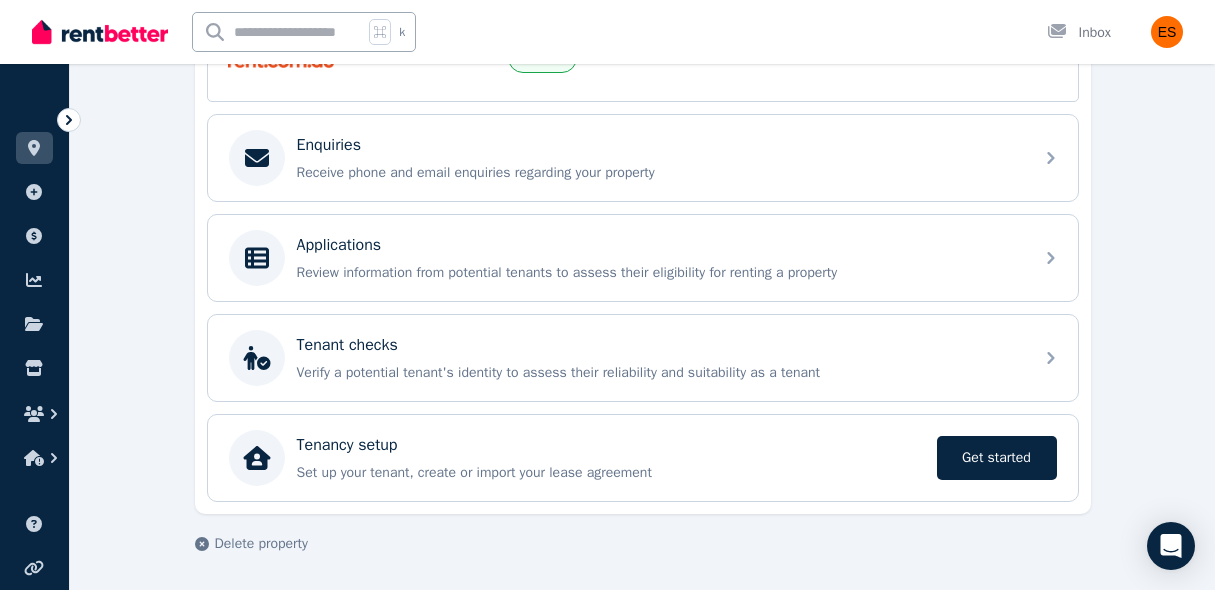 scroll, scrollTop: 601, scrollLeft: 0, axis: vertical 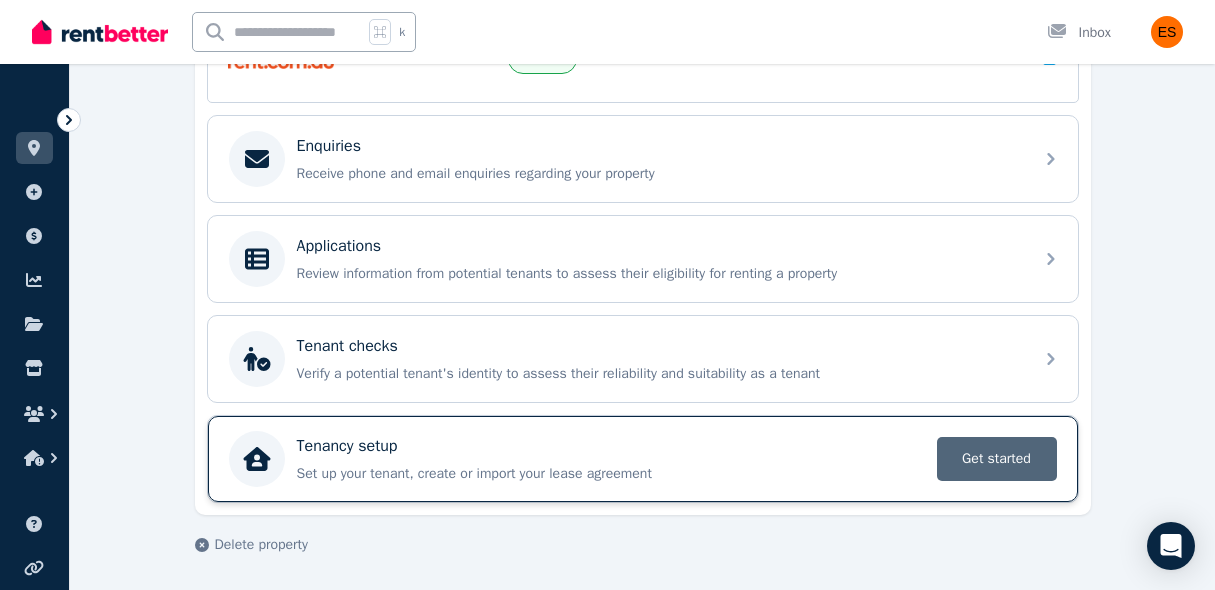 click on "Get started" at bounding box center [997, 459] 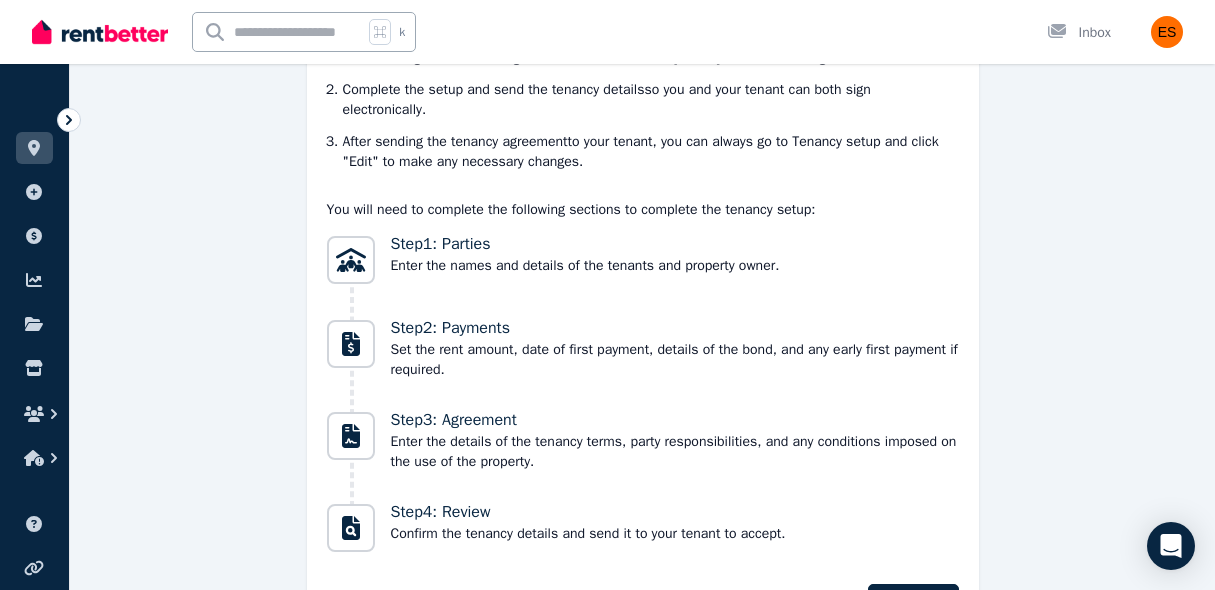 scroll, scrollTop: 380, scrollLeft: 0, axis: vertical 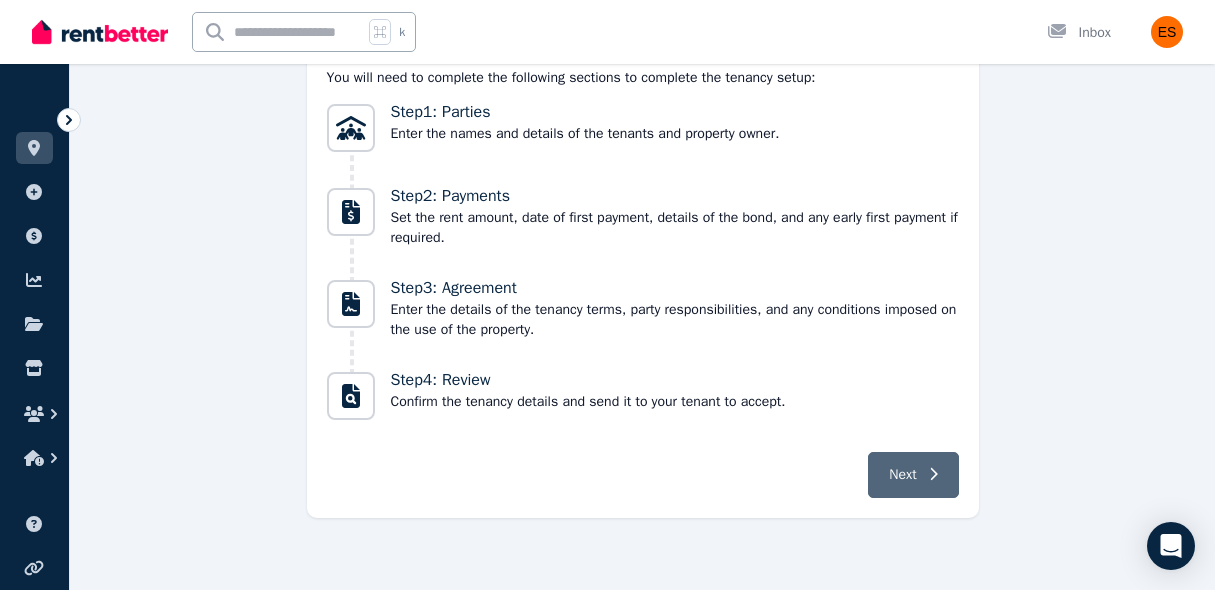 click on "Next" at bounding box center (913, 475) 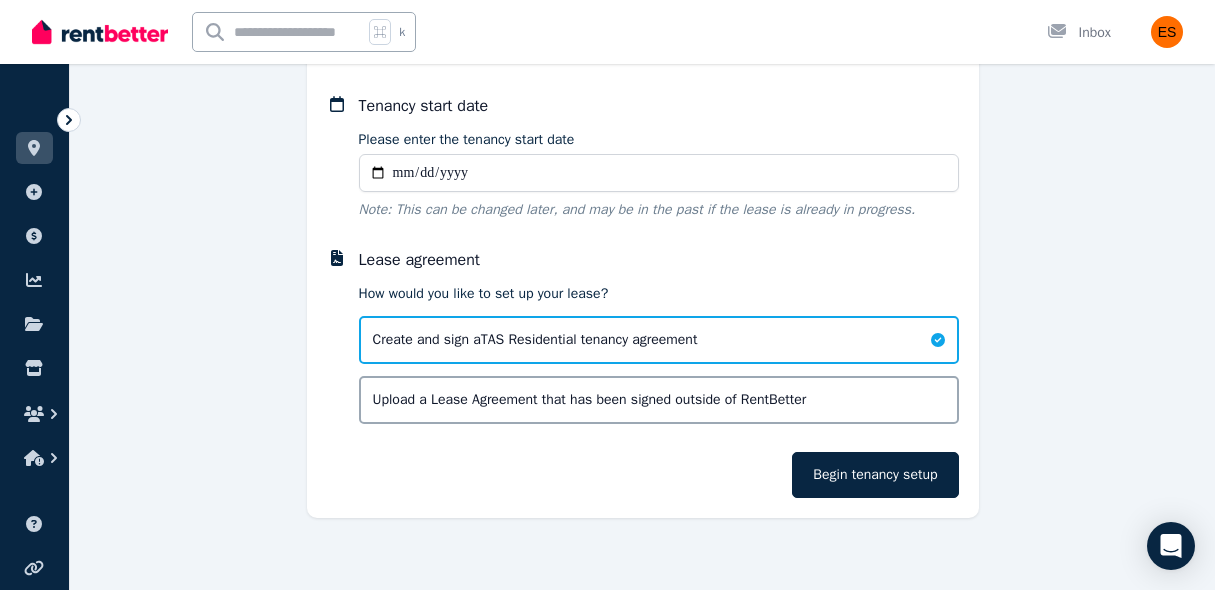 scroll, scrollTop: 34, scrollLeft: 0, axis: vertical 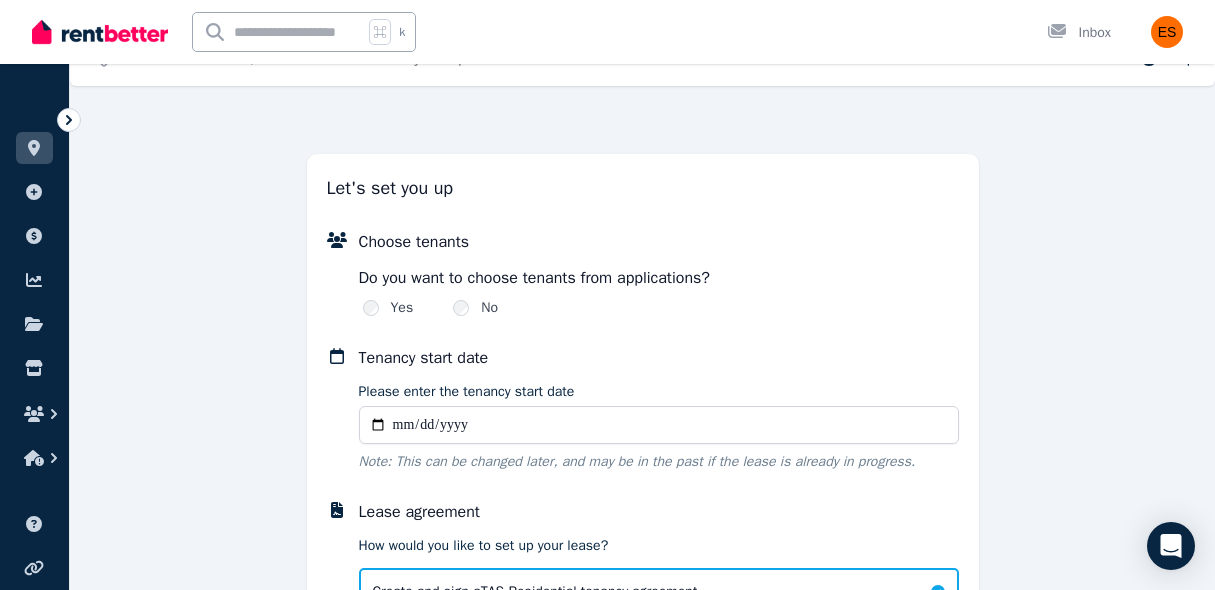 click on "Please enter the tenancy start date" at bounding box center (659, 425) 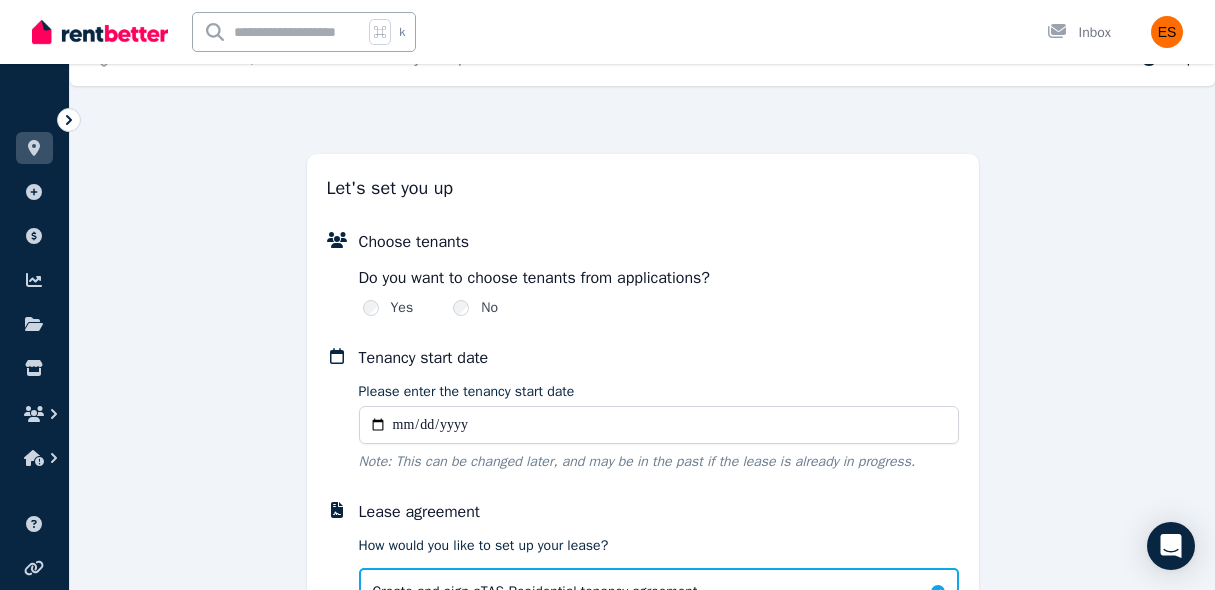 type on "**********" 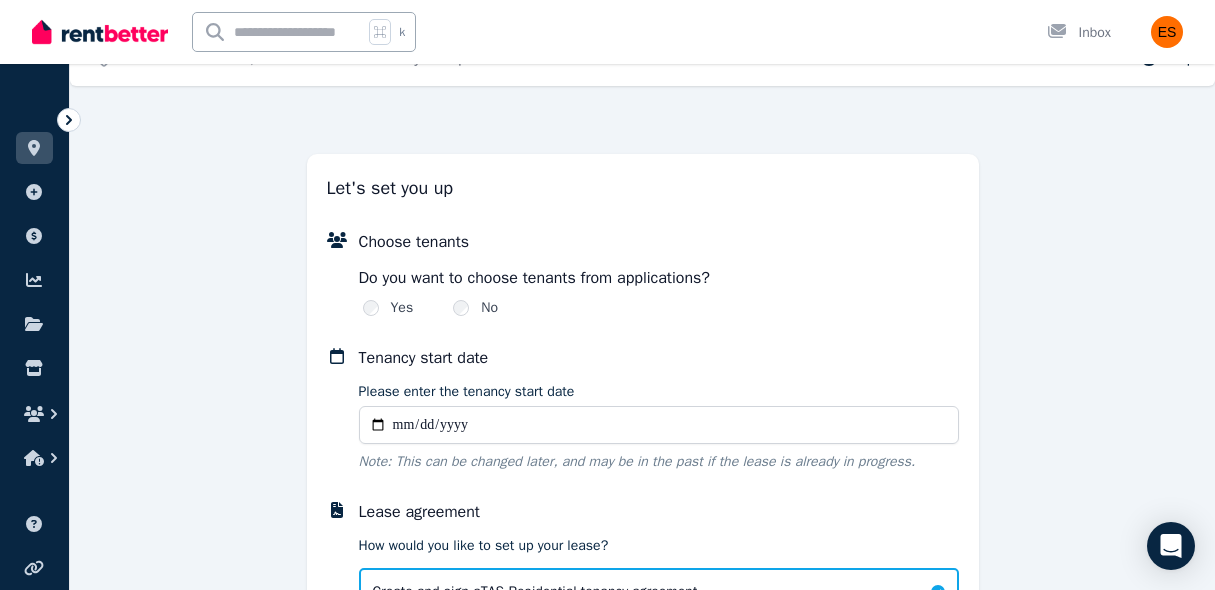 scroll, scrollTop: 172, scrollLeft: 0, axis: vertical 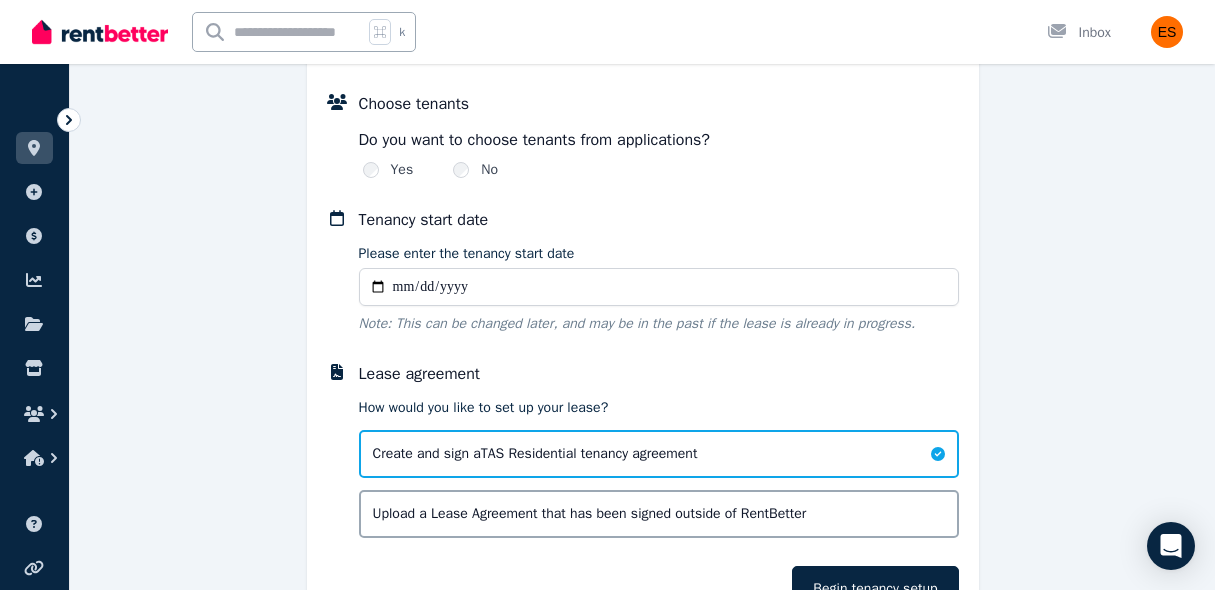 click on "How would you like to set up your lease?" at bounding box center [659, 408] 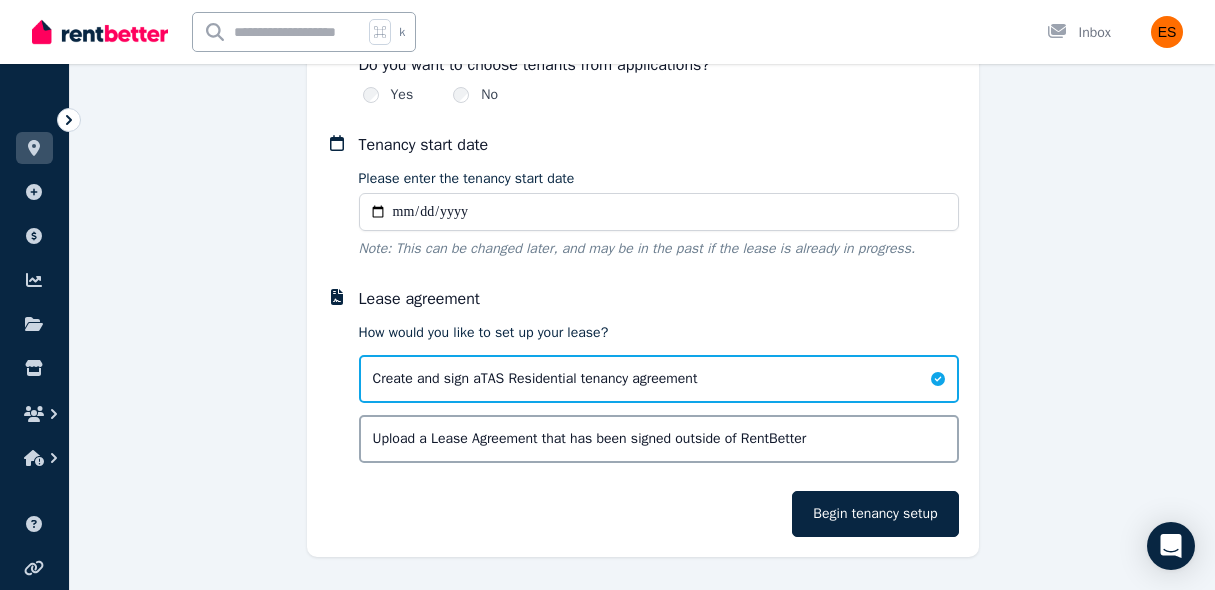 scroll, scrollTop: 249, scrollLeft: 0, axis: vertical 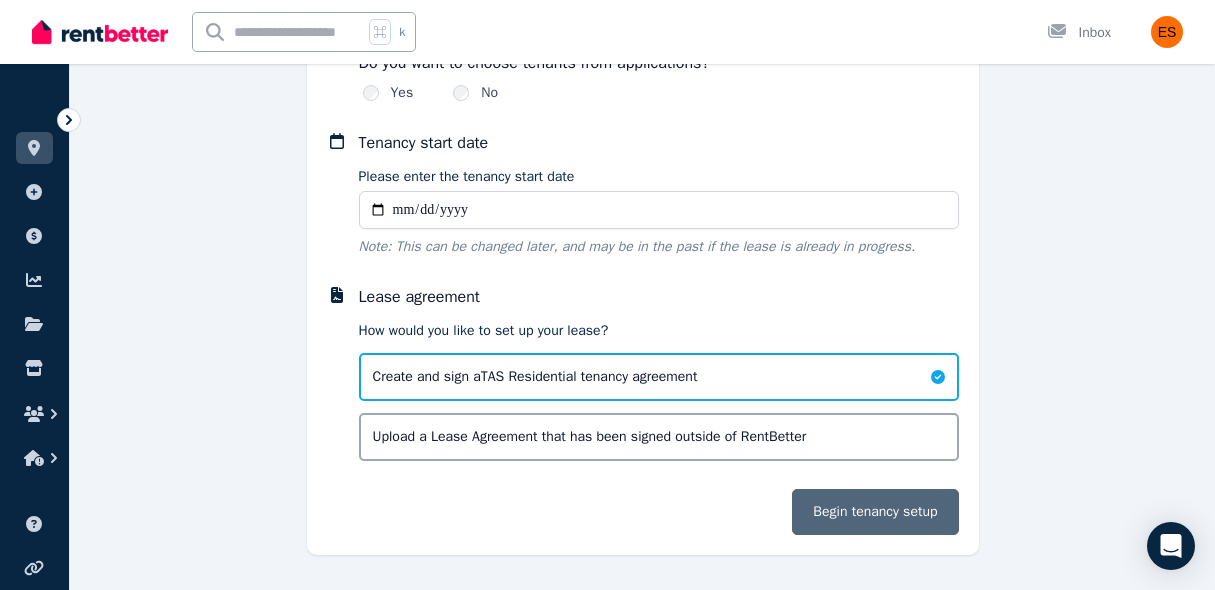 click on "Begin tenancy setup" at bounding box center [875, 512] 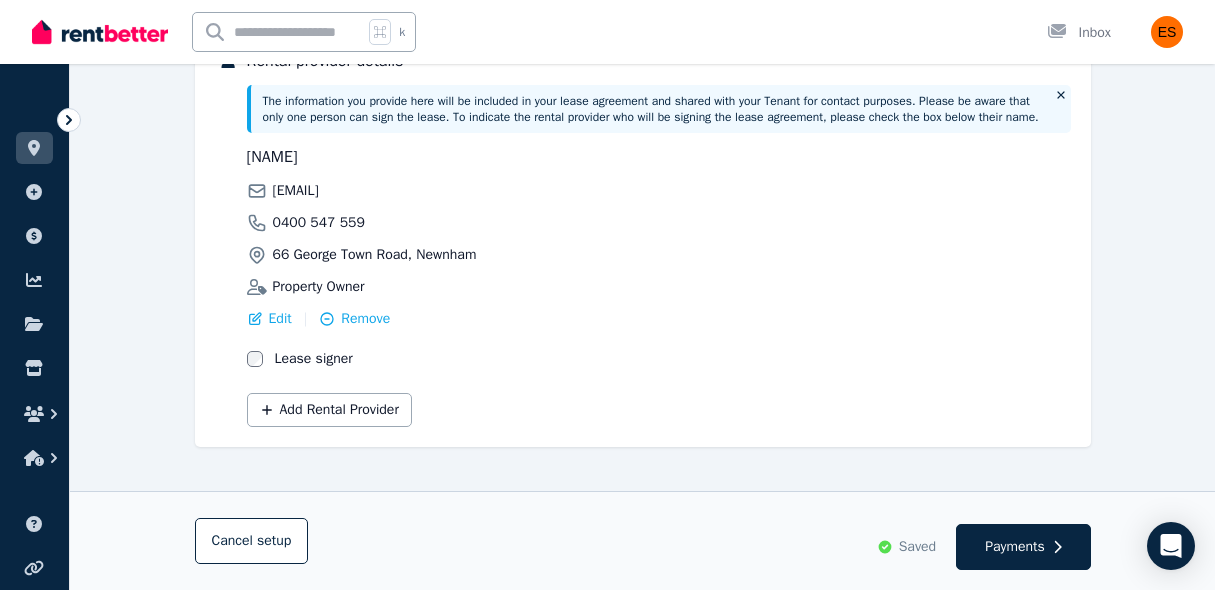 scroll, scrollTop: 457, scrollLeft: 0, axis: vertical 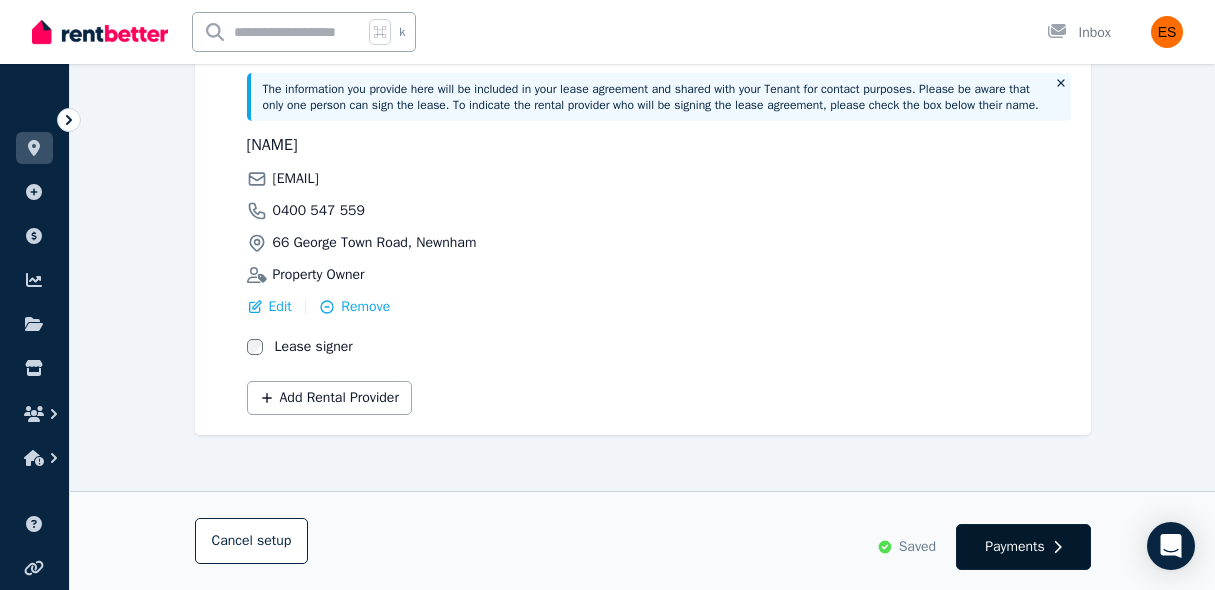 click on "Payments" at bounding box center (1015, 547) 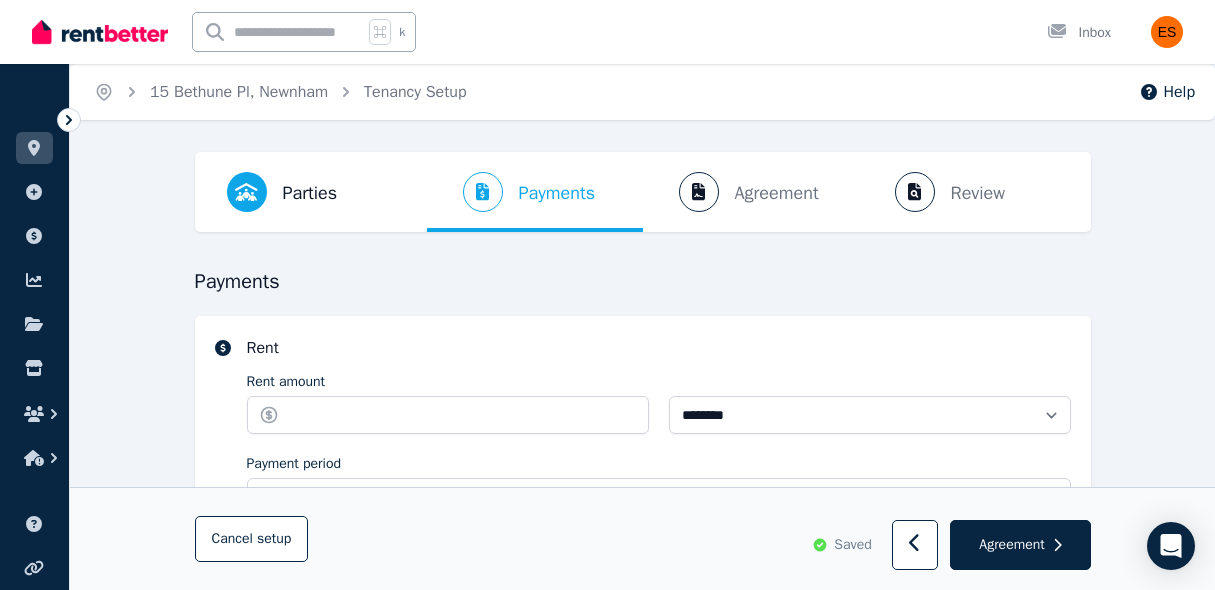 scroll, scrollTop: 181, scrollLeft: 0, axis: vertical 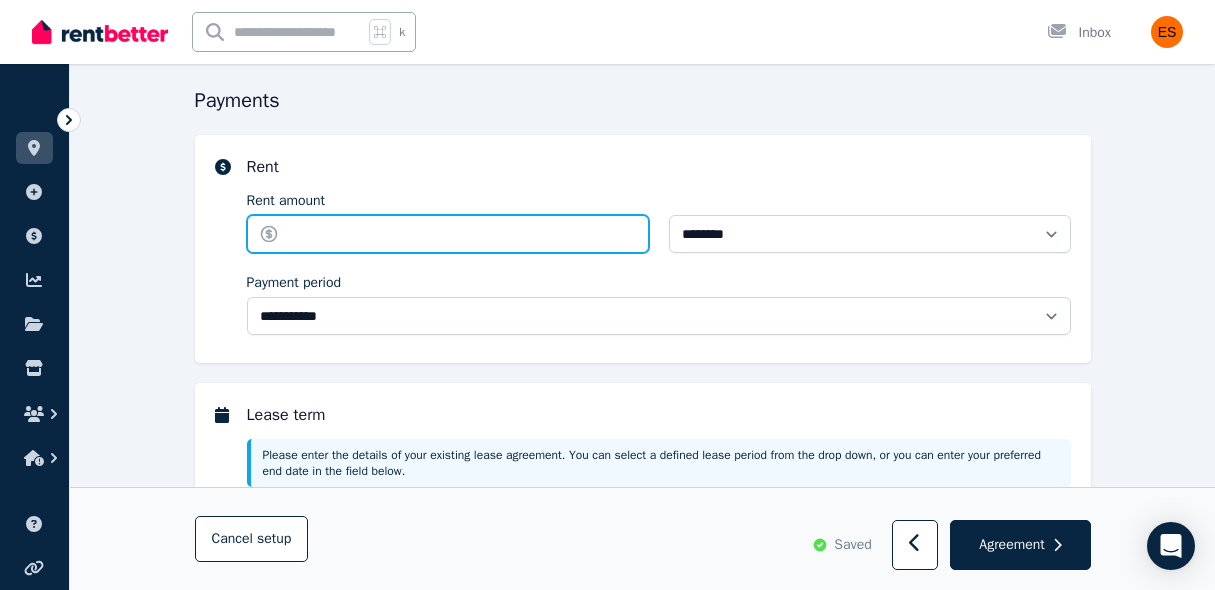 click on "Rent amount" at bounding box center (448, 234) 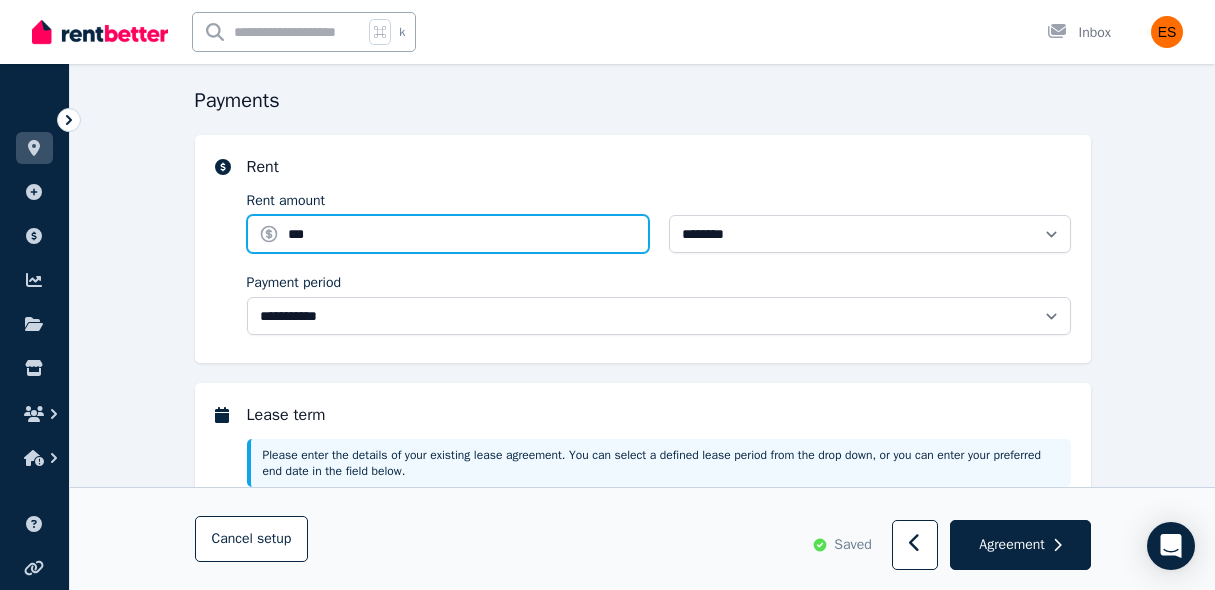 type on "***" 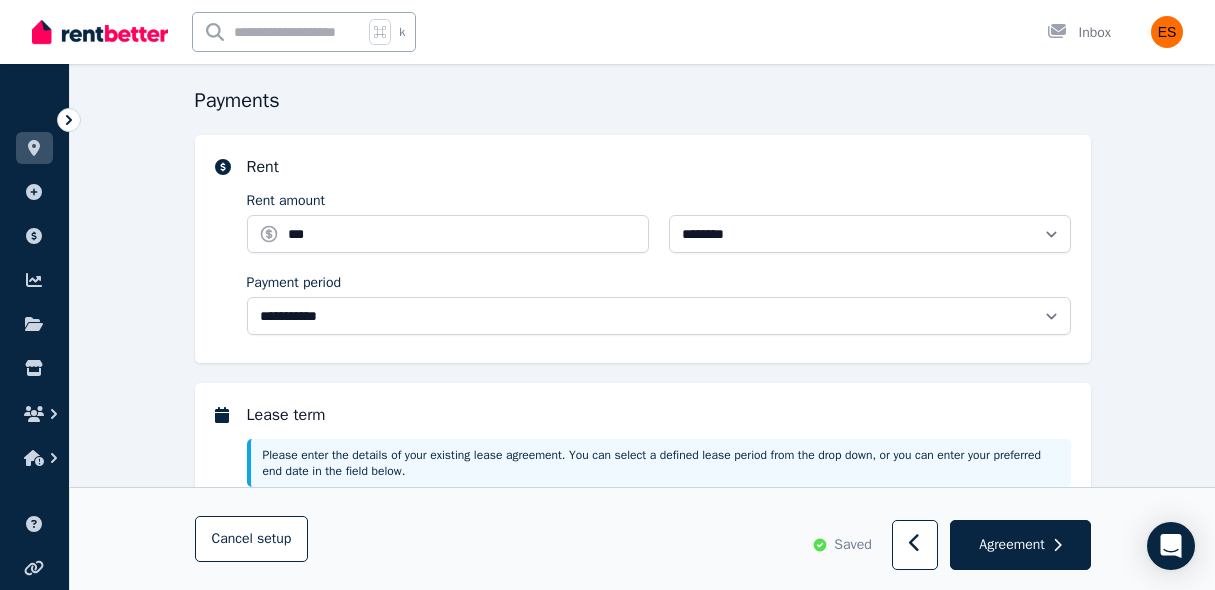 click on "Payment period" at bounding box center [659, 283] 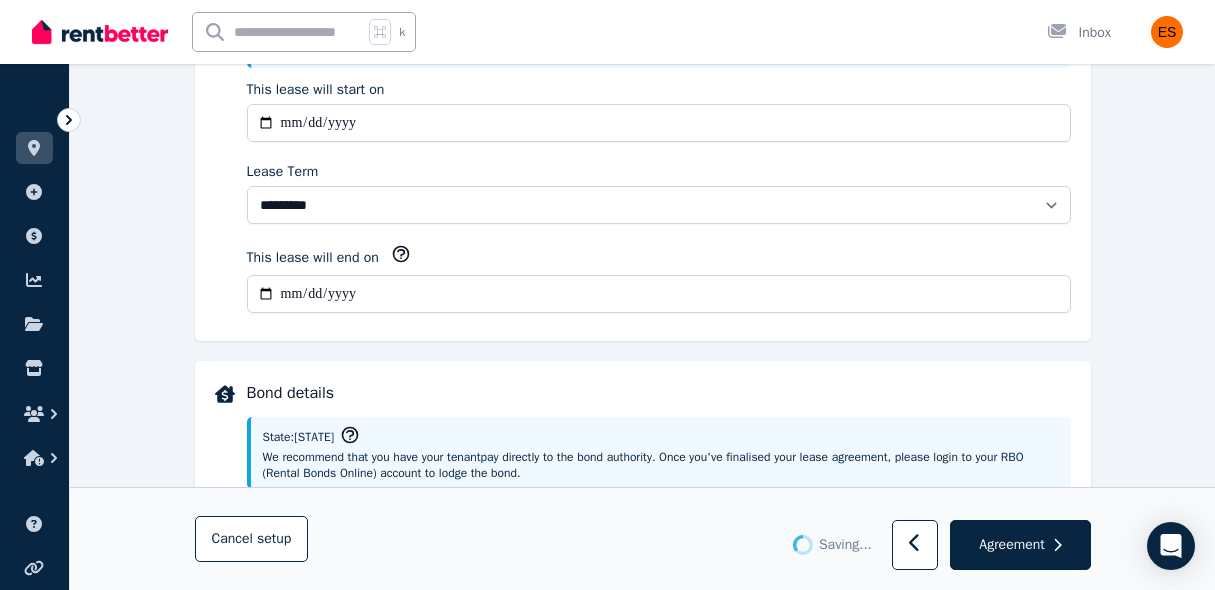 scroll, scrollTop: 674, scrollLeft: 0, axis: vertical 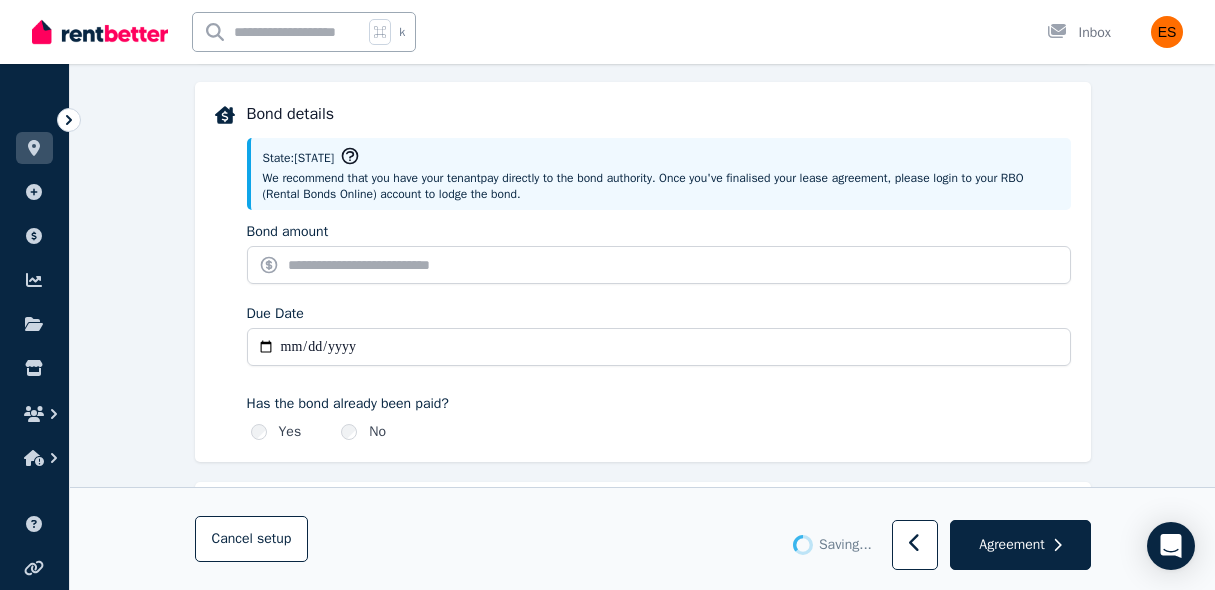 type 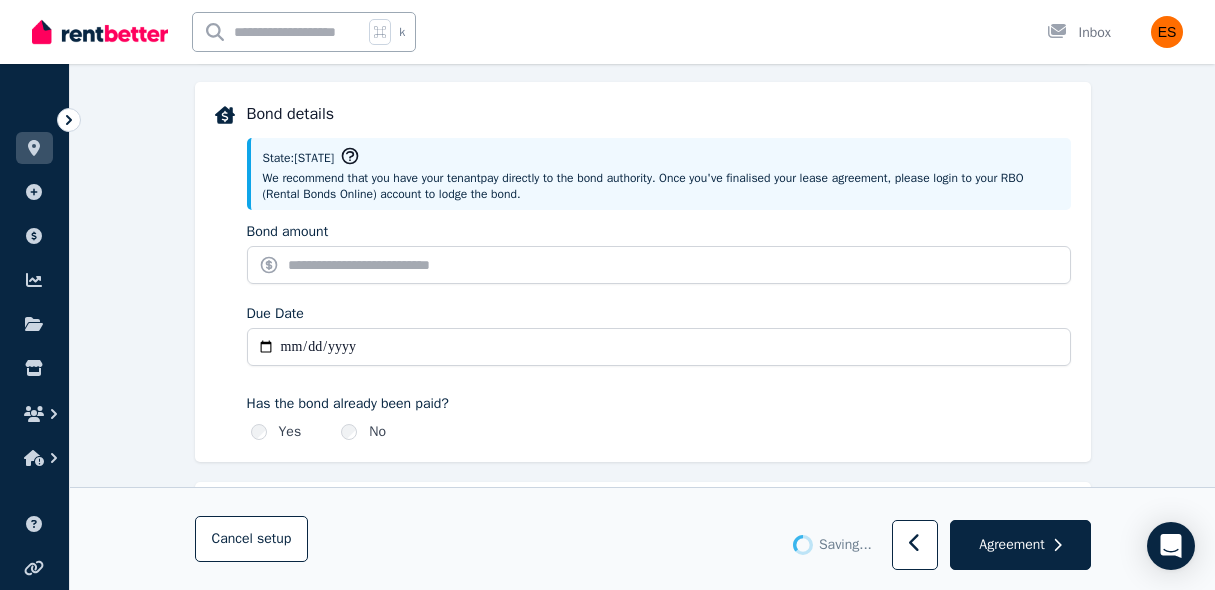 type on "**********" 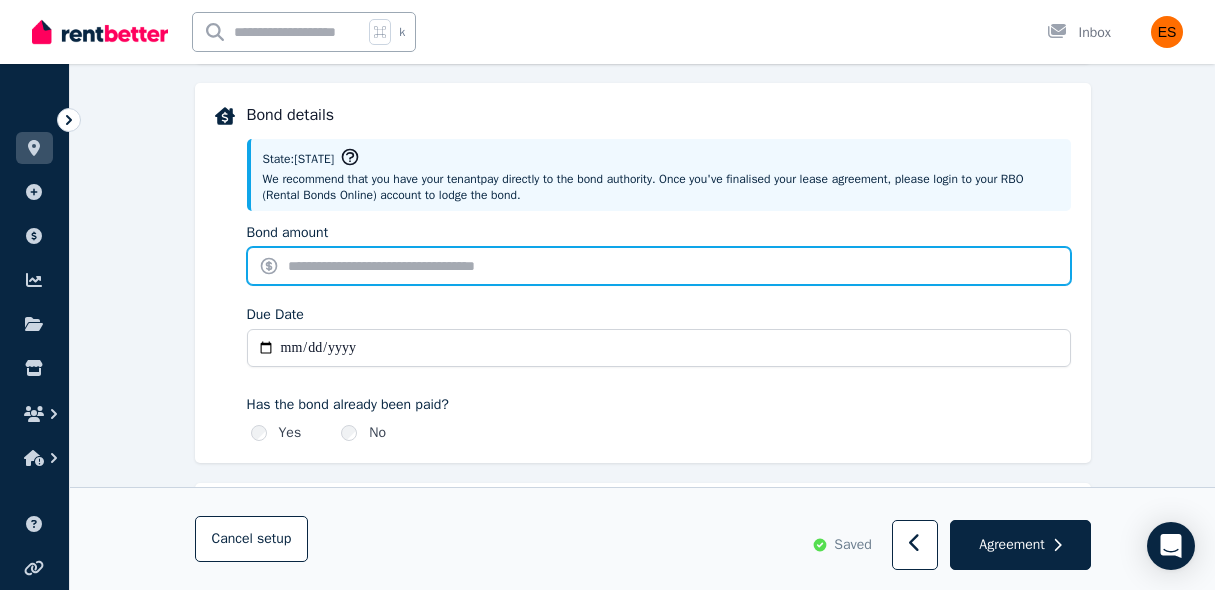 click on "Bond amount" at bounding box center (659, 266) 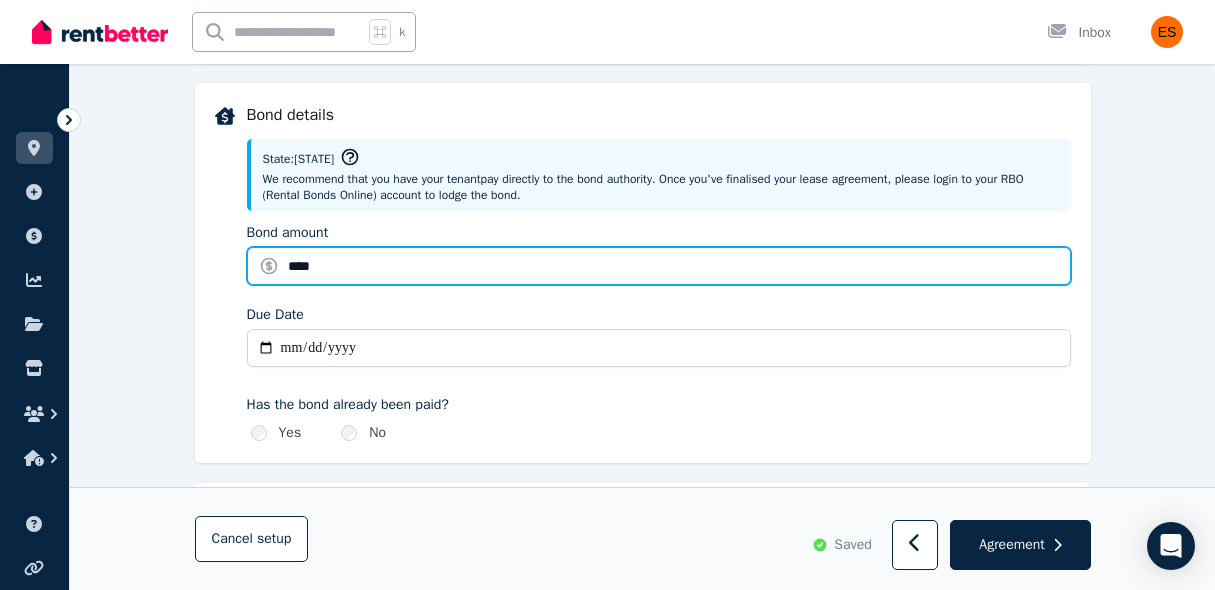 type on "****" 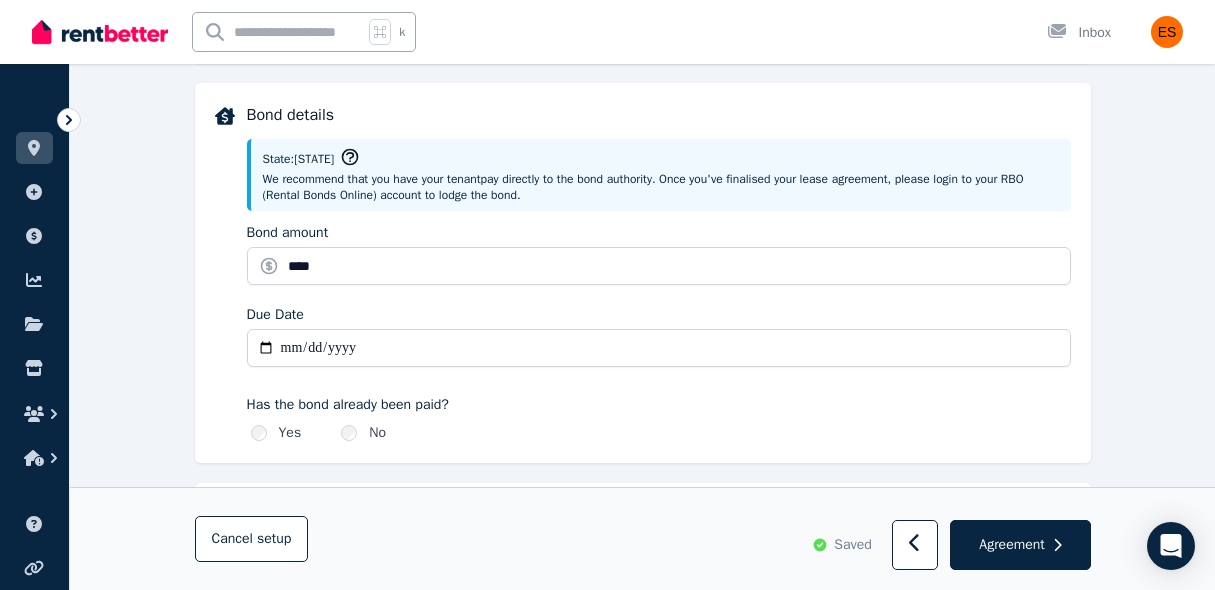 click on "Due Date" at bounding box center (659, 348) 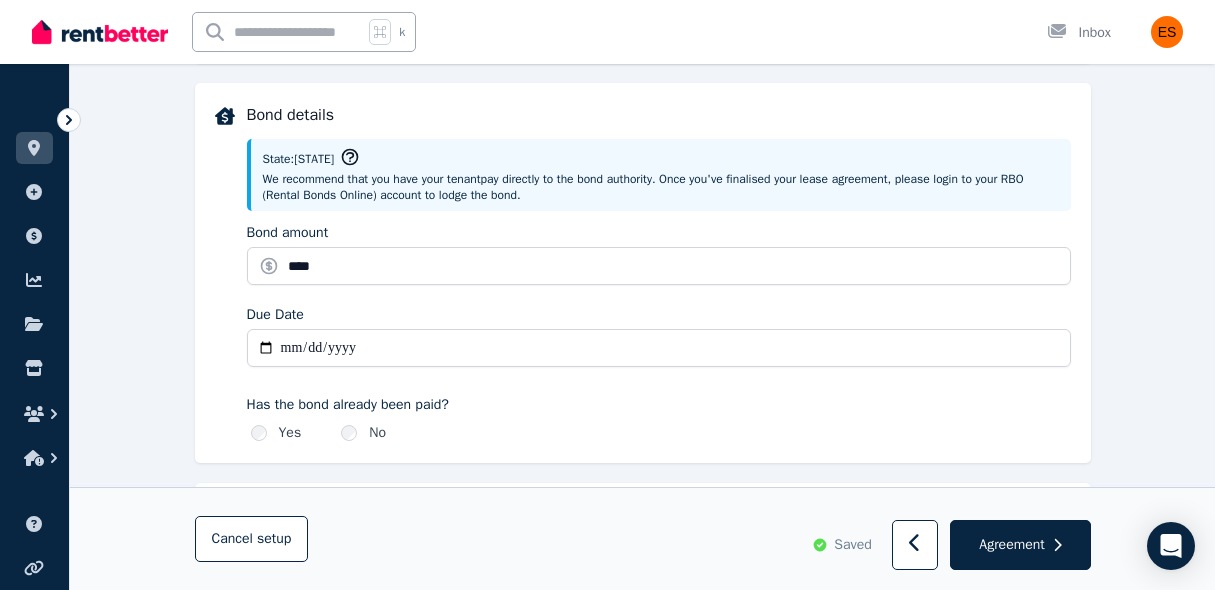 type on "**********" 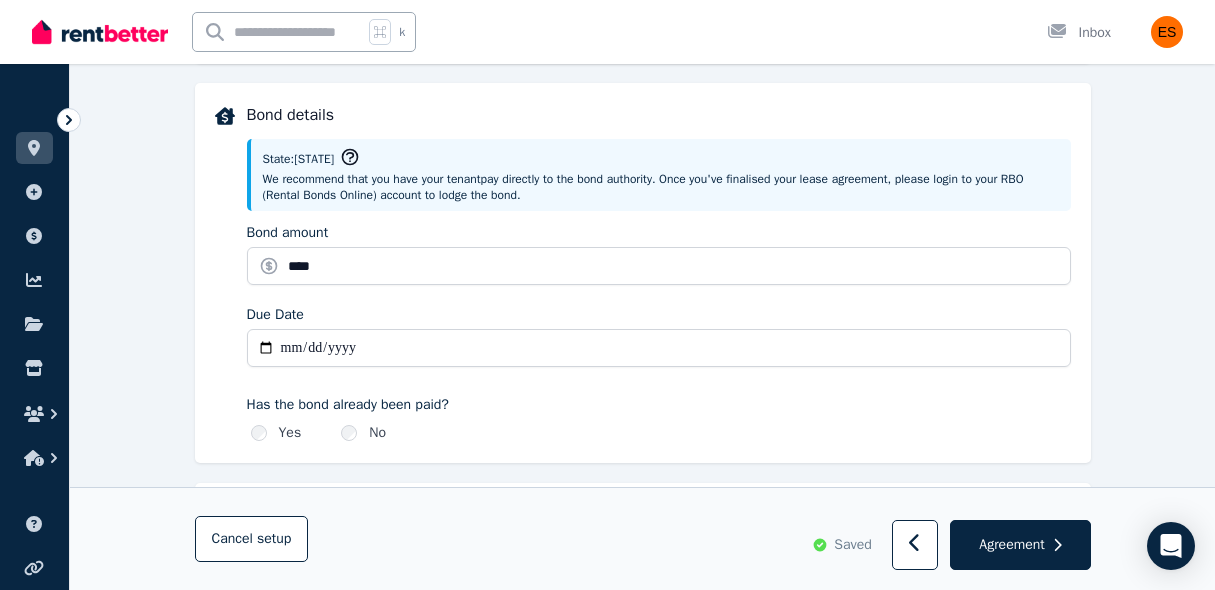 click on "**********" at bounding box center (659, 273) 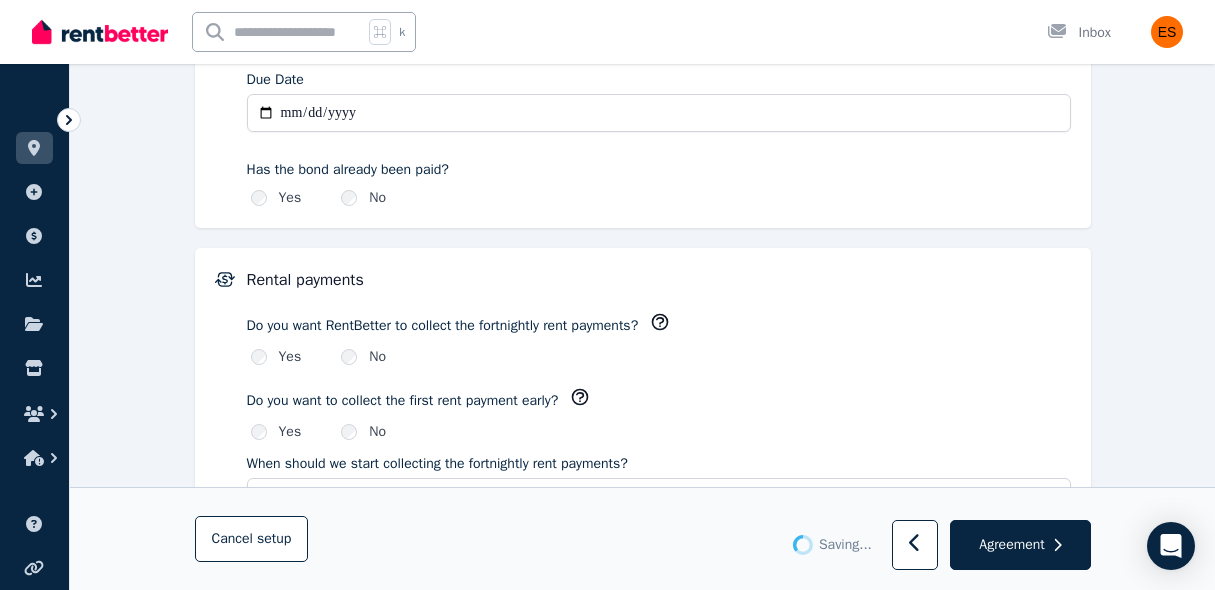 scroll, scrollTop: 1157, scrollLeft: 0, axis: vertical 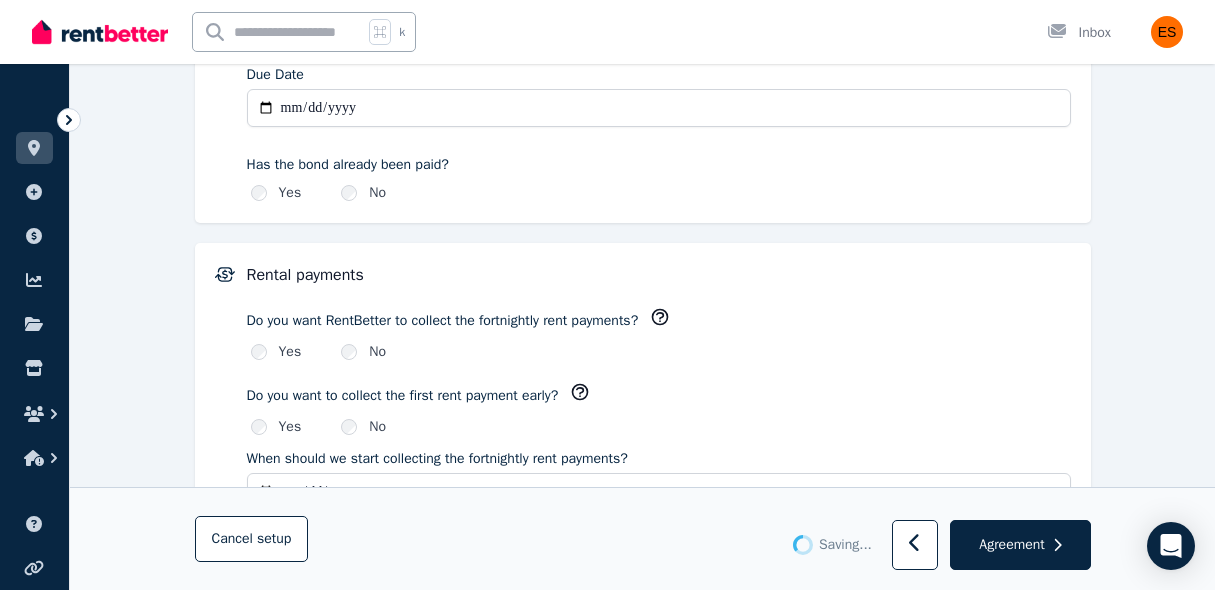 type 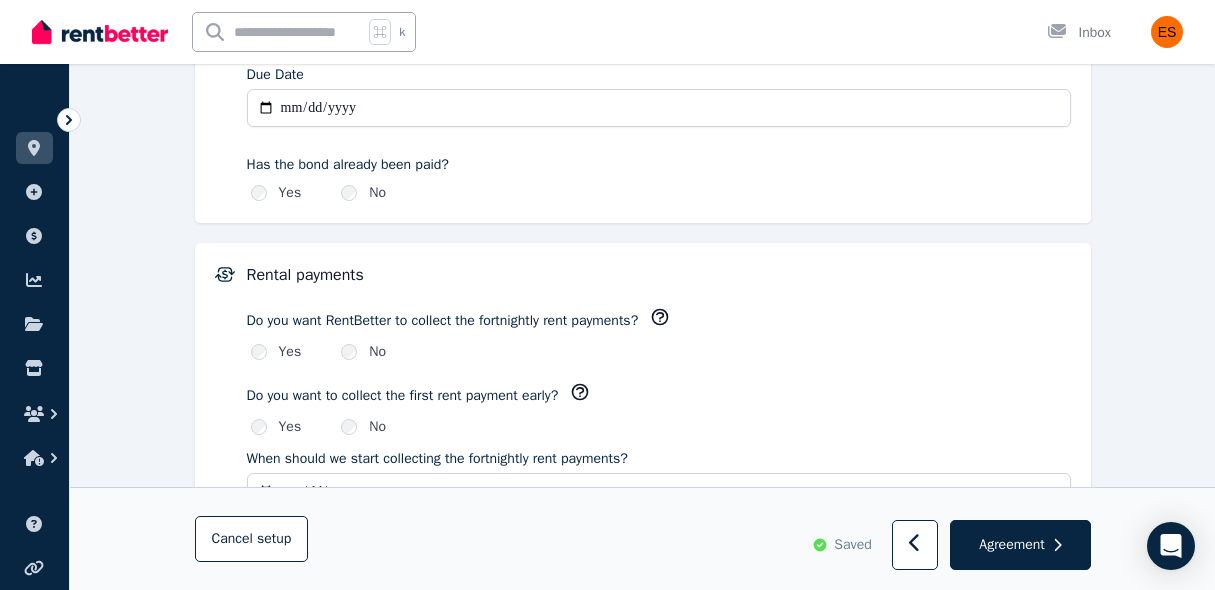 scroll, scrollTop: 1248, scrollLeft: 0, axis: vertical 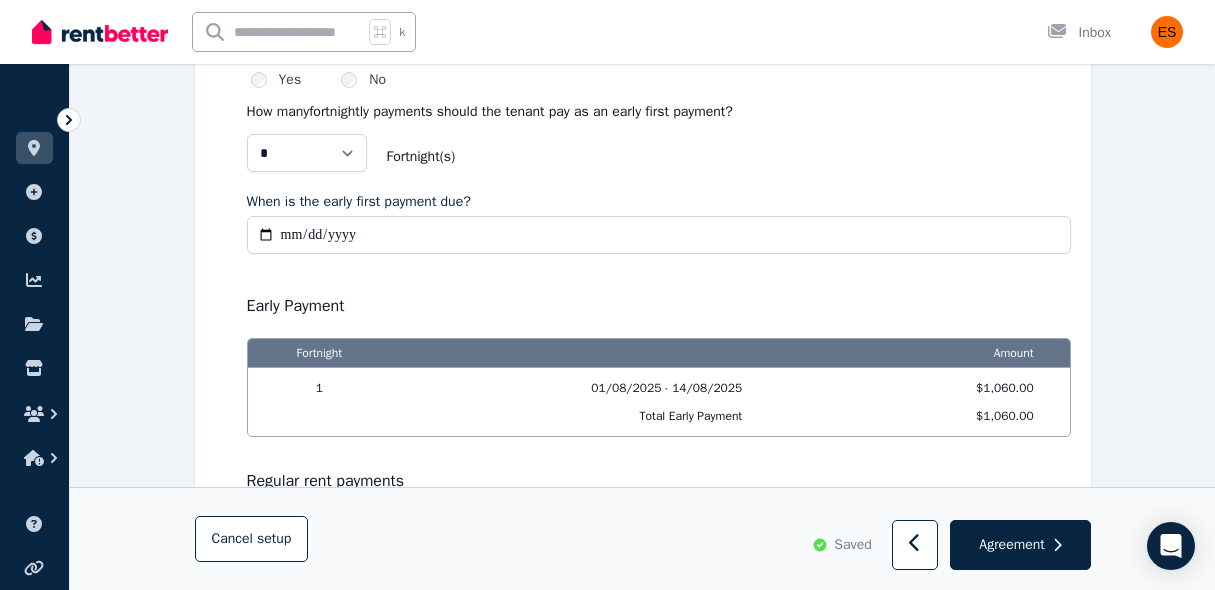click on "When is the early first payment due?" at bounding box center [659, 235] 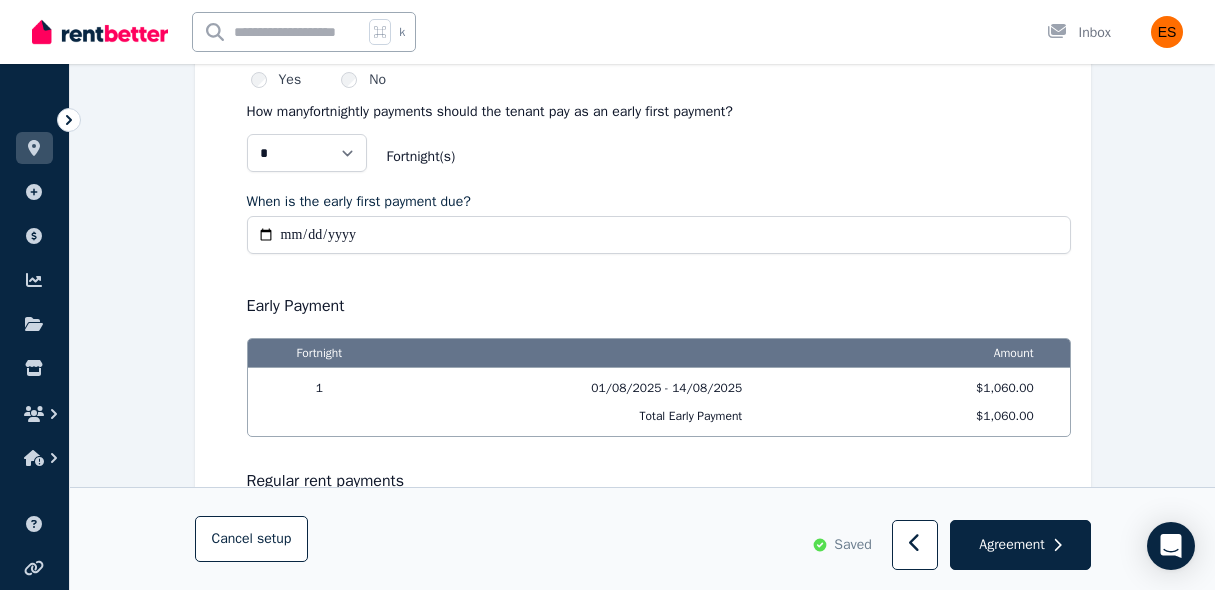 click on "When is the early first payment due?" at bounding box center [659, 235] 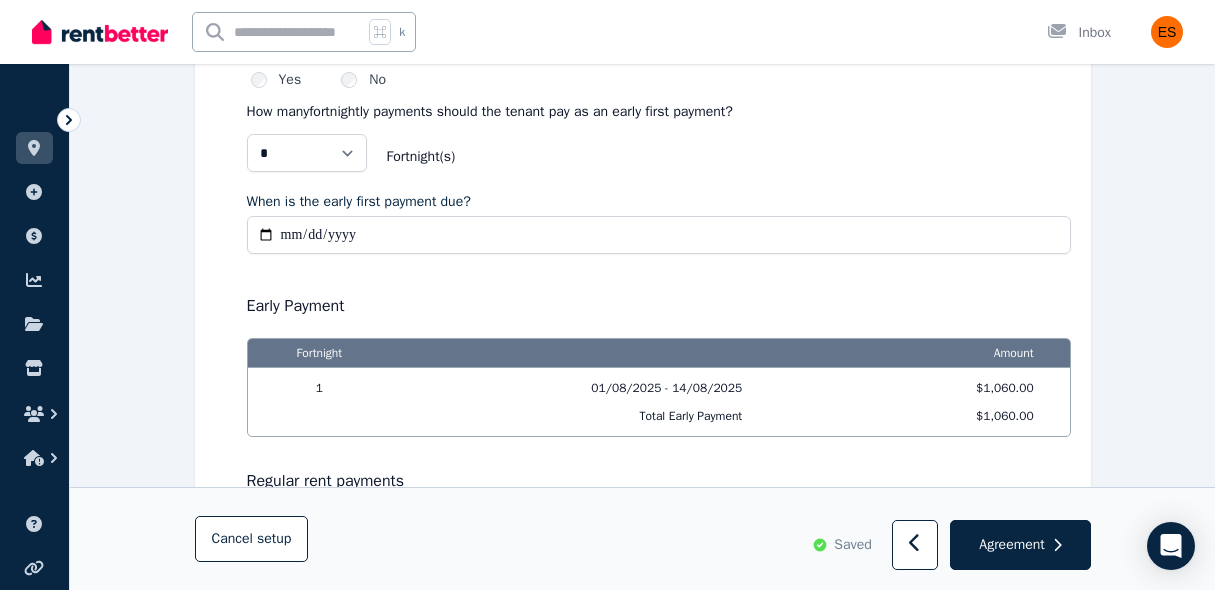 type on "**********" 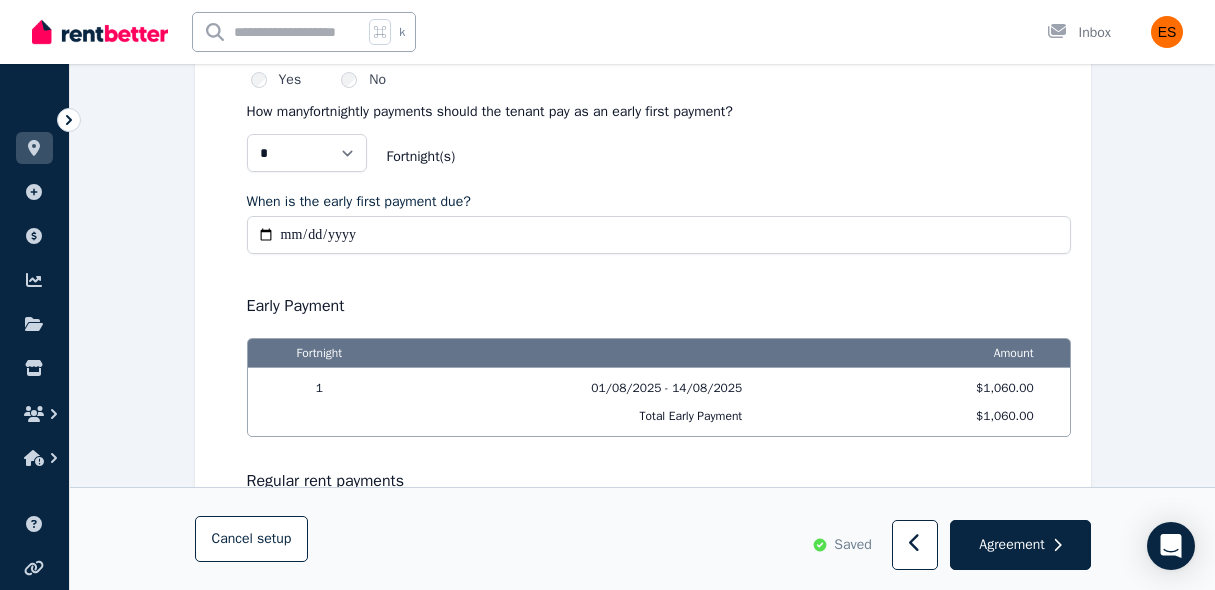 click on "Early Payment Fortnight Amount 1 01/08/2025 - 14/08/2025 $1,060.00 Total Early Payment $1,060.00" at bounding box center (659, 355) 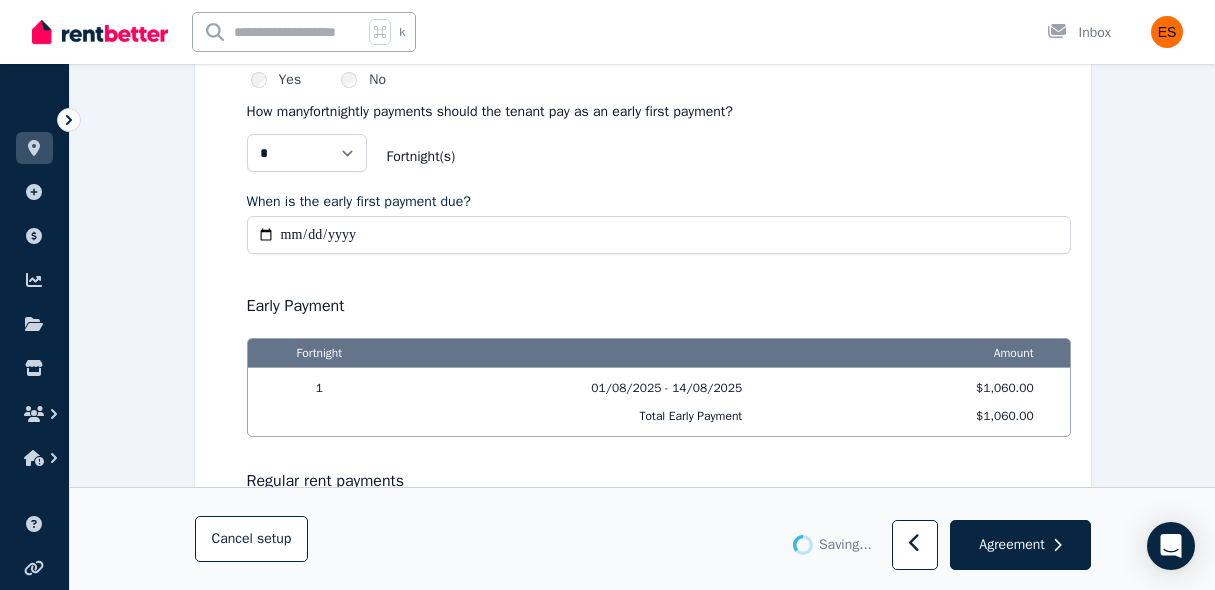 type on "**********" 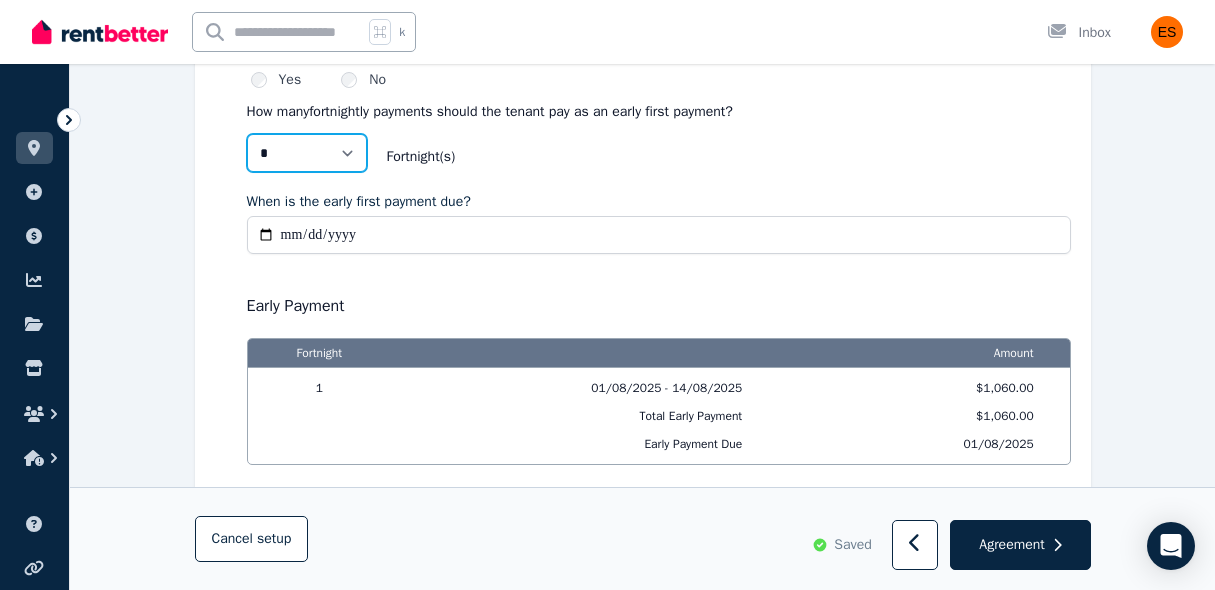 click on "* *" at bounding box center [307, 153] 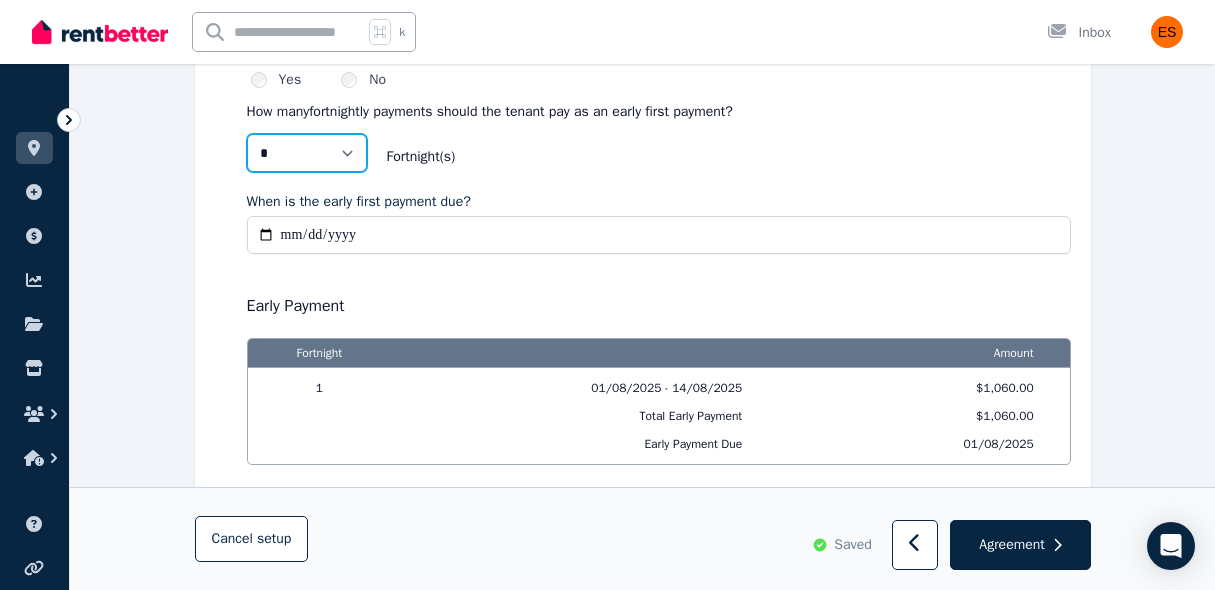 select on "*" 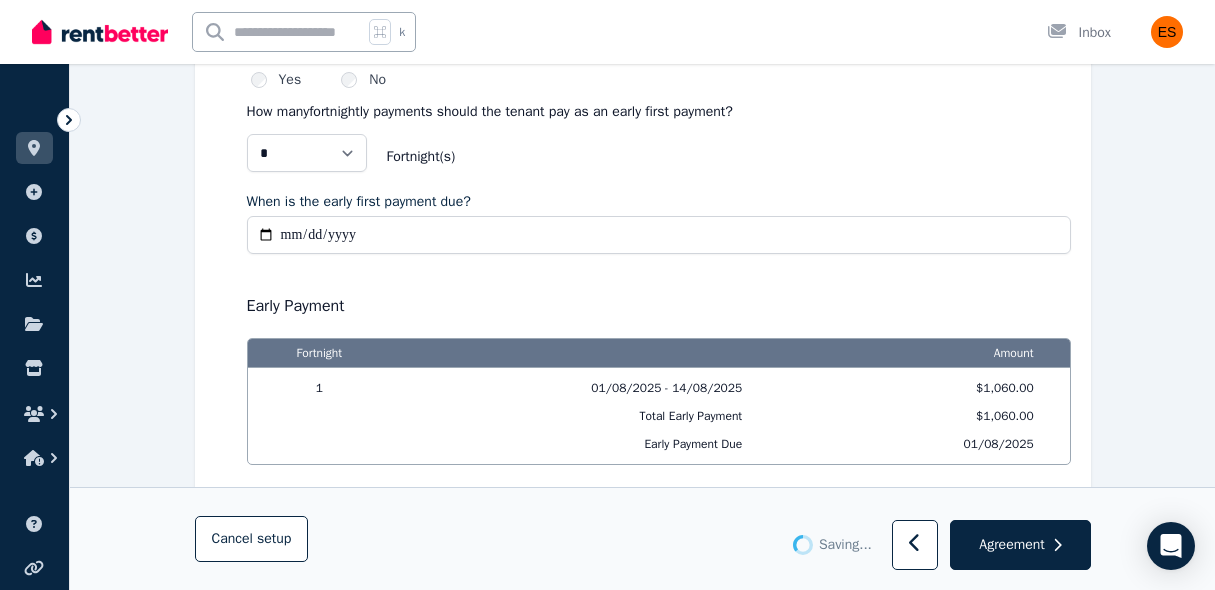 click on "Early Payment Fortnight Amount 1 01/08/2025 - 14/08/2025 $1,060.00 Total Early Payment $1,060.00 Early Payment Due 01/08/2025" at bounding box center (659, 369) 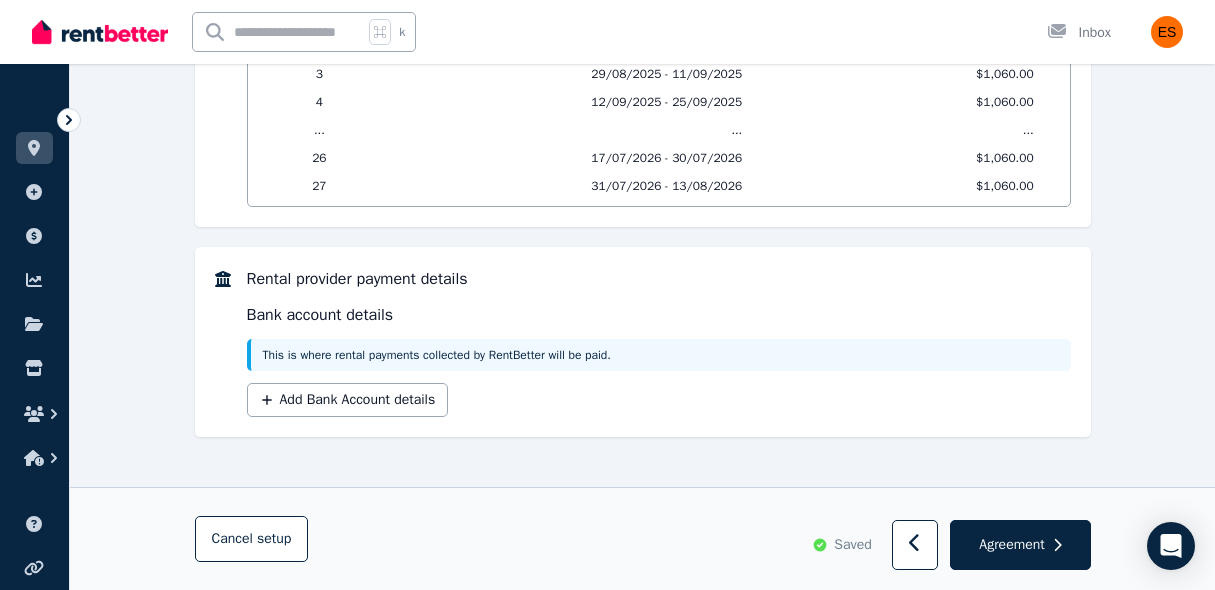 scroll, scrollTop: 2066, scrollLeft: 0, axis: vertical 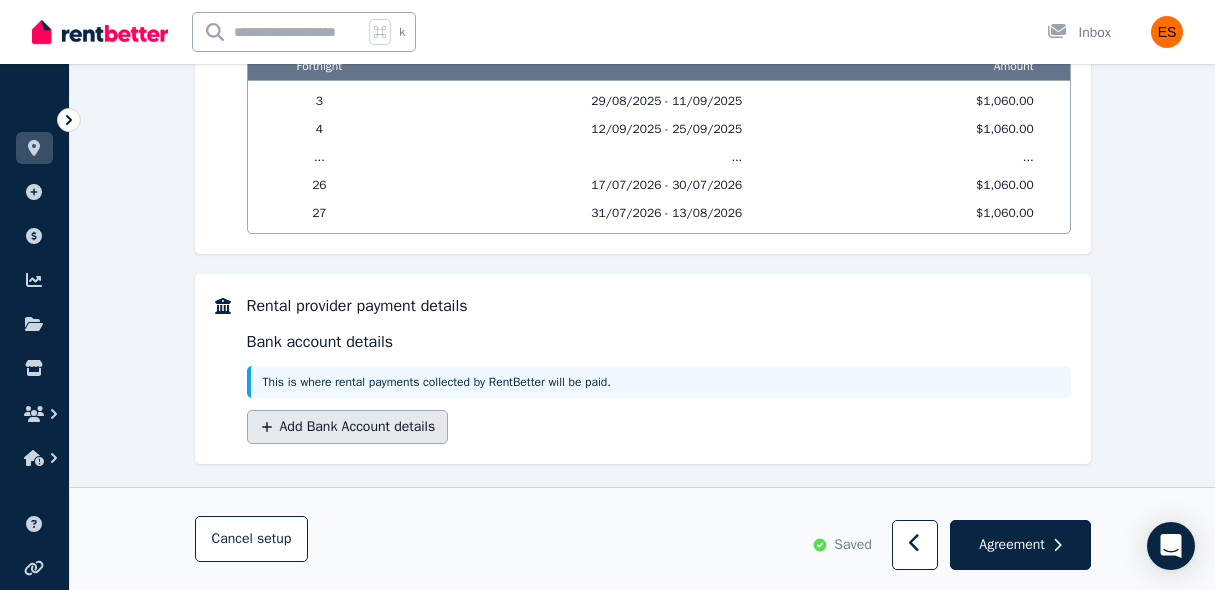 click on "Add Bank Account details" at bounding box center [348, 427] 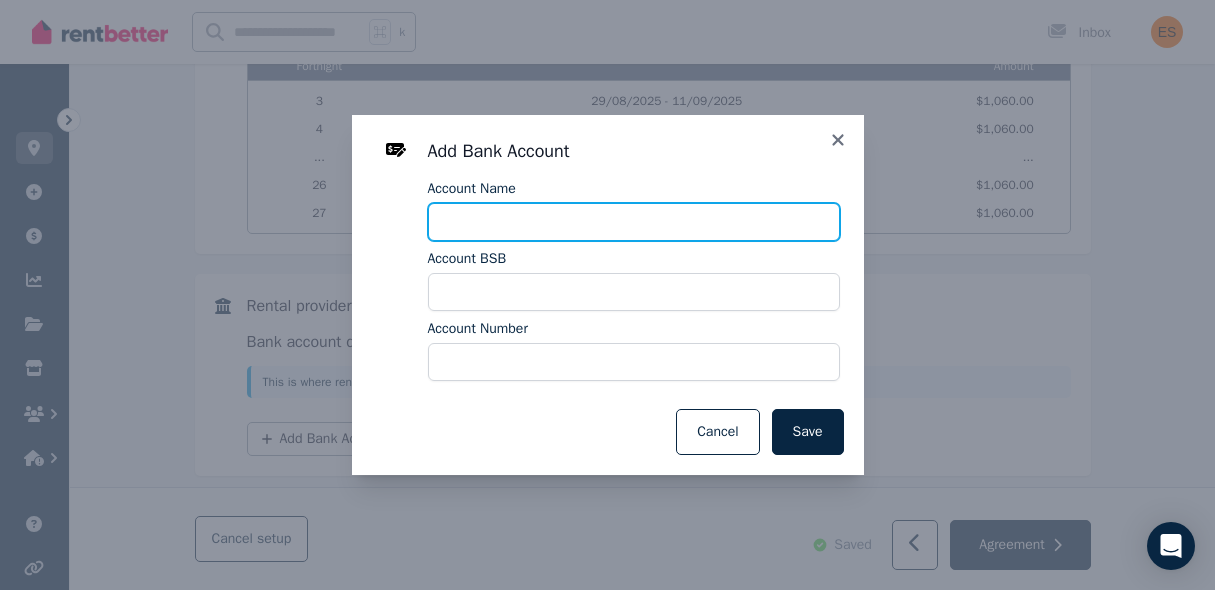 click on "Account Name" at bounding box center [634, 222] 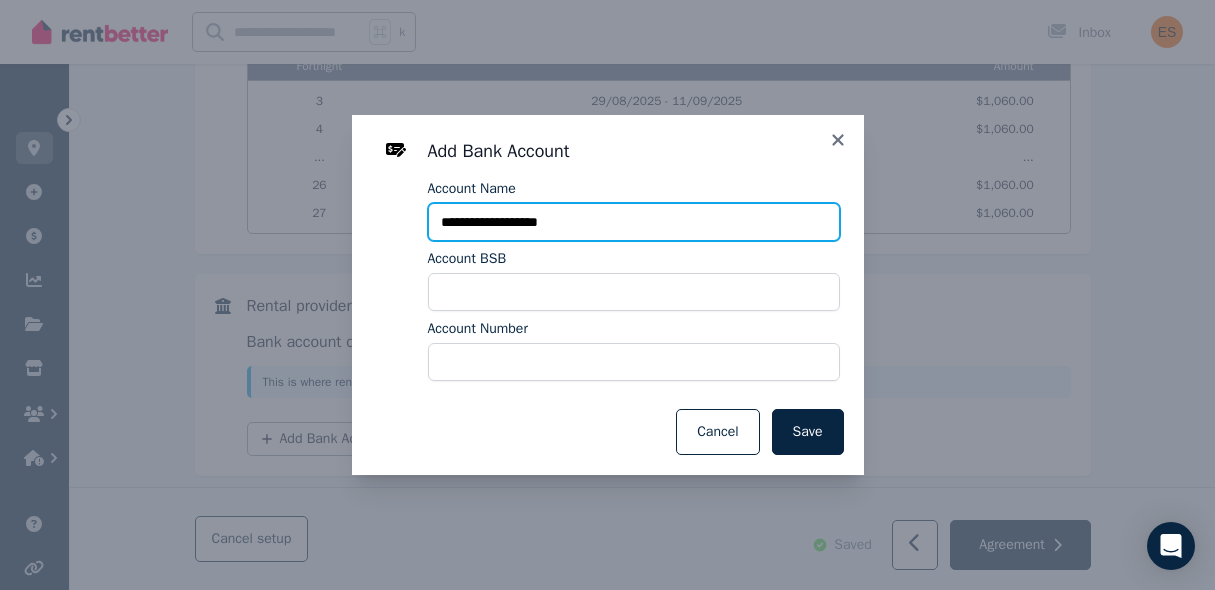 type on "**********" 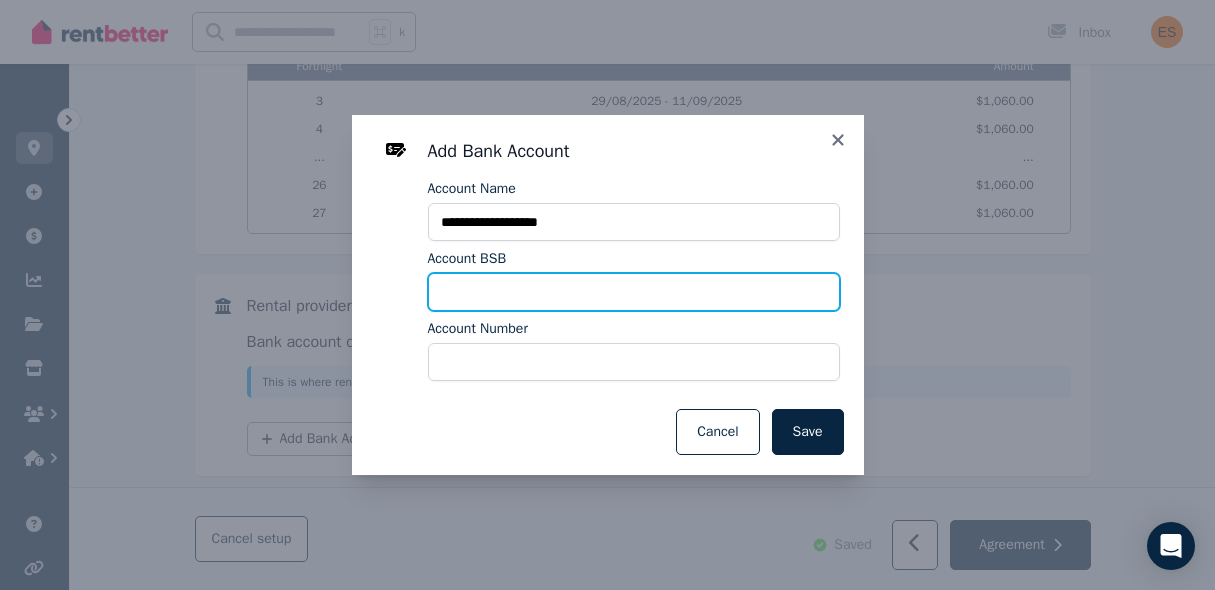 click on "Account BSB" at bounding box center [634, 292] 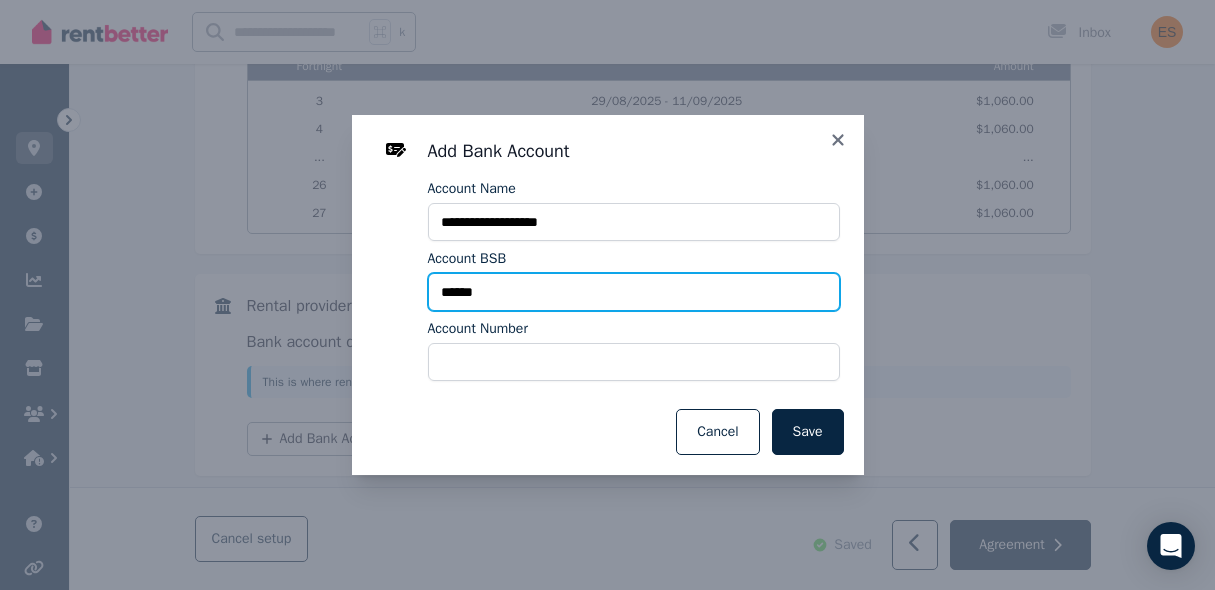 type on "******" 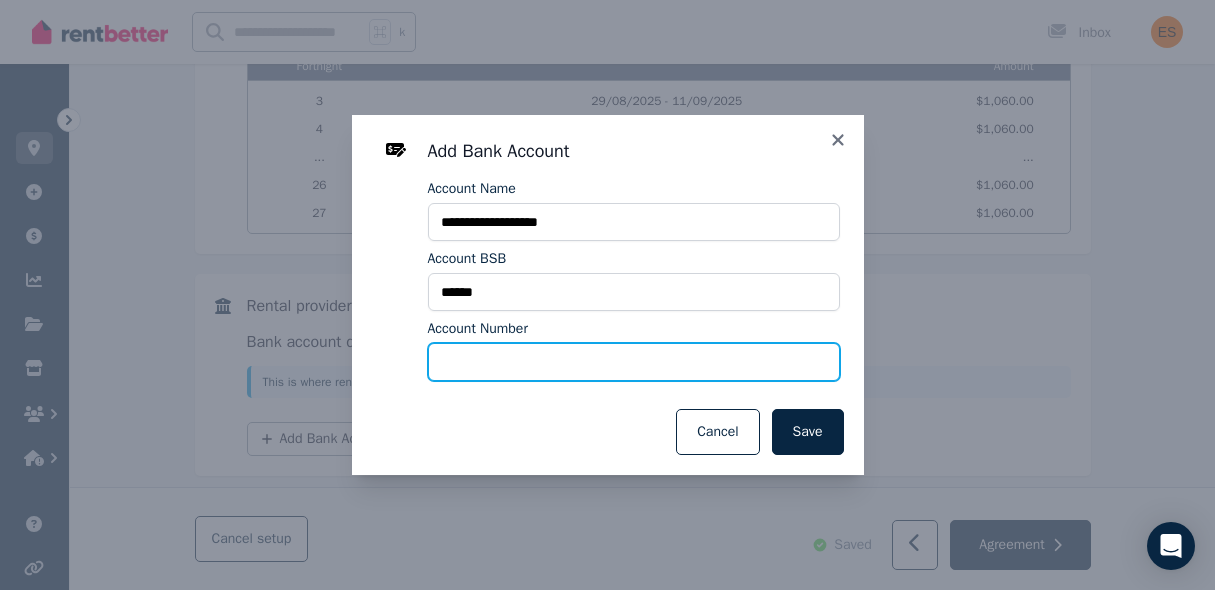 click on "Account Number" at bounding box center (634, 362) 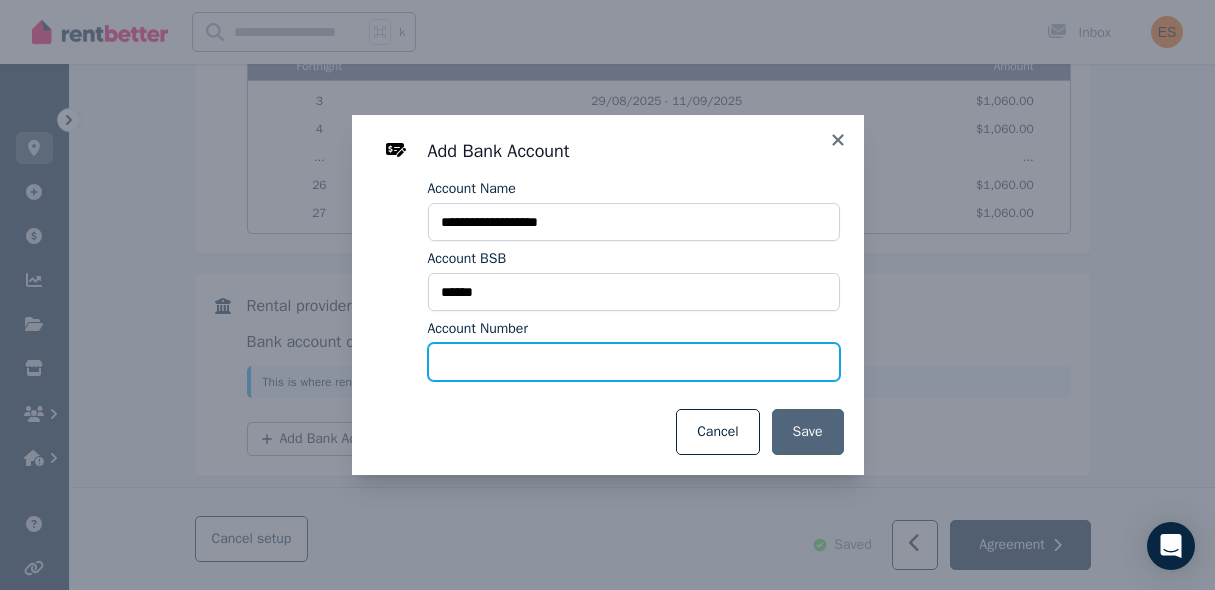 type on "********" 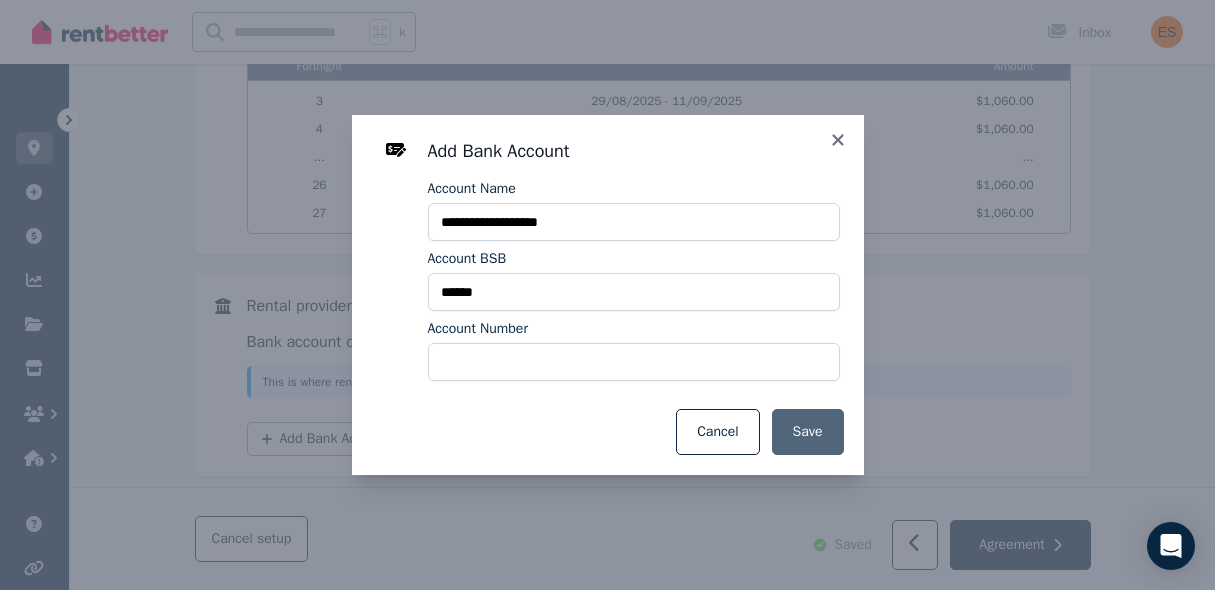 click on "Save" at bounding box center [808, 432] 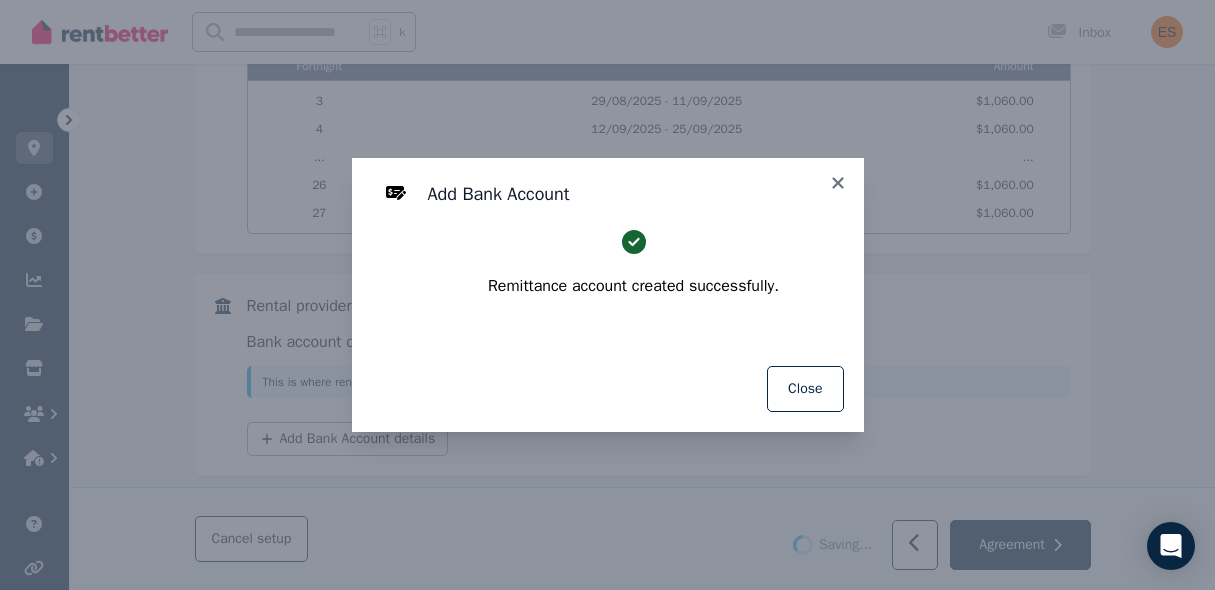 select on "**********" 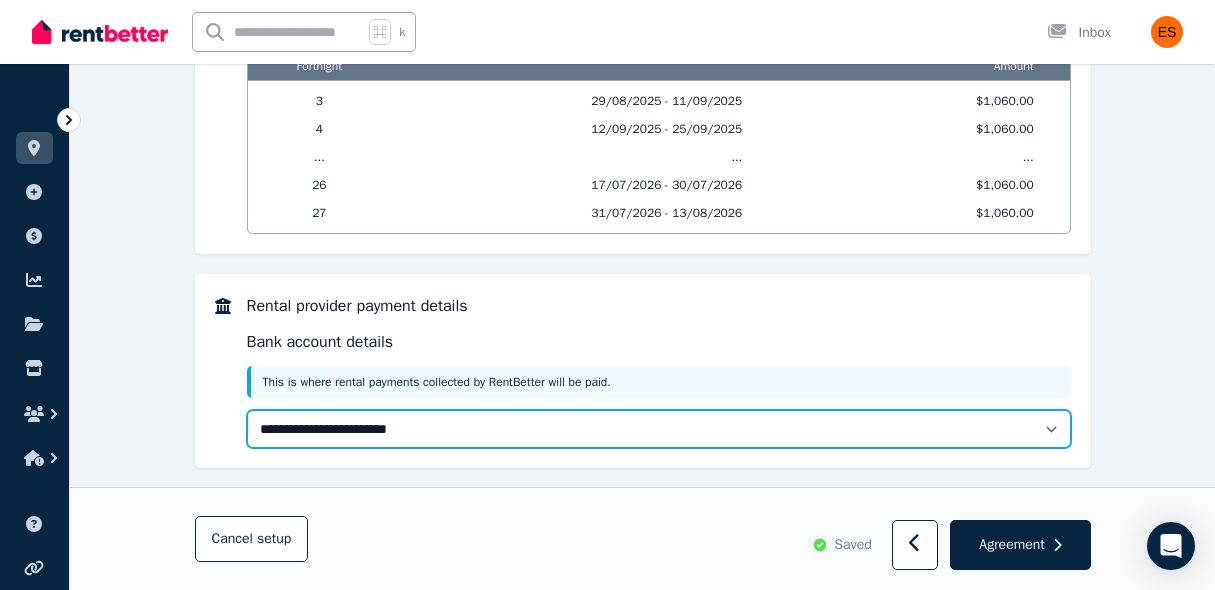 click on "**********" at bounding box center (659, 429) 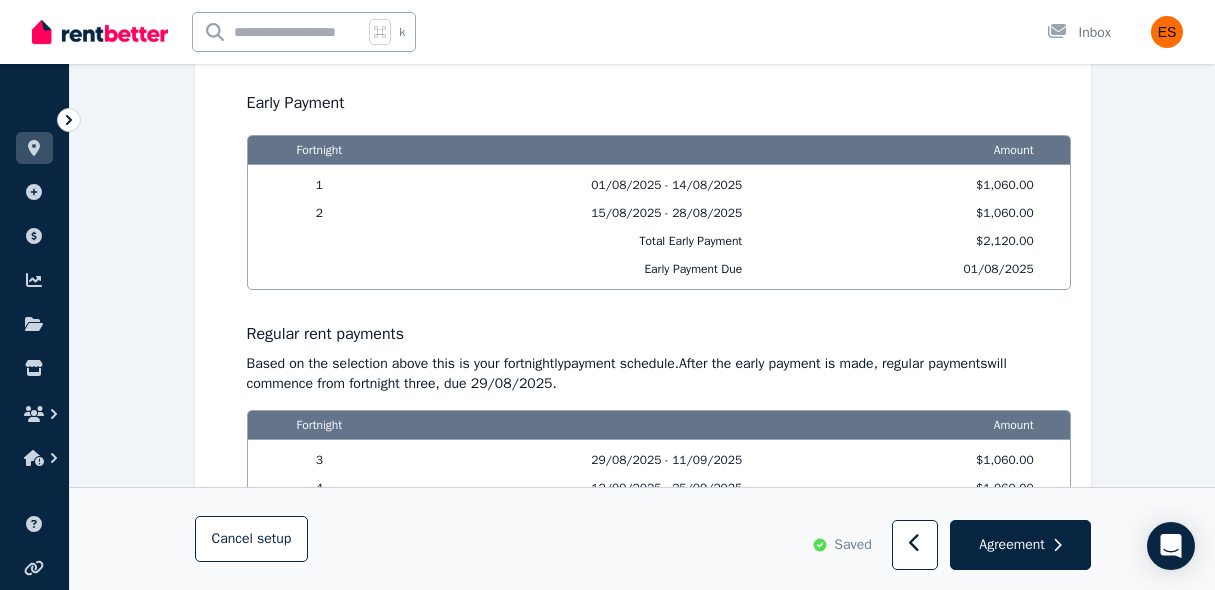 scroll, scrollTop: 1708, scrollLeft: 0, axis: vertical 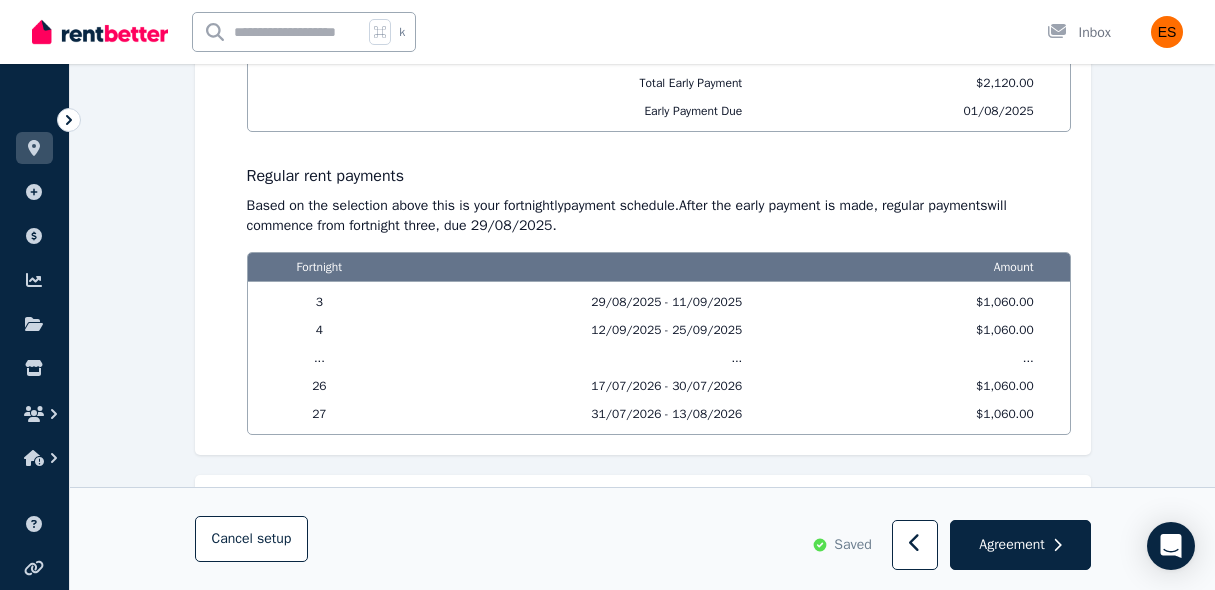 click on "3 29/08/2025 - 11/09/2025 $1,060.00 4 12/09/2025 - 25/09/2025 $1,060.00 ... ... ... 26 17/07/2026 - 30/07/2026 $1,060.00 27 31/07/2026 - 13/08/2026 $1,060.00" at bounding box center [659, 358] 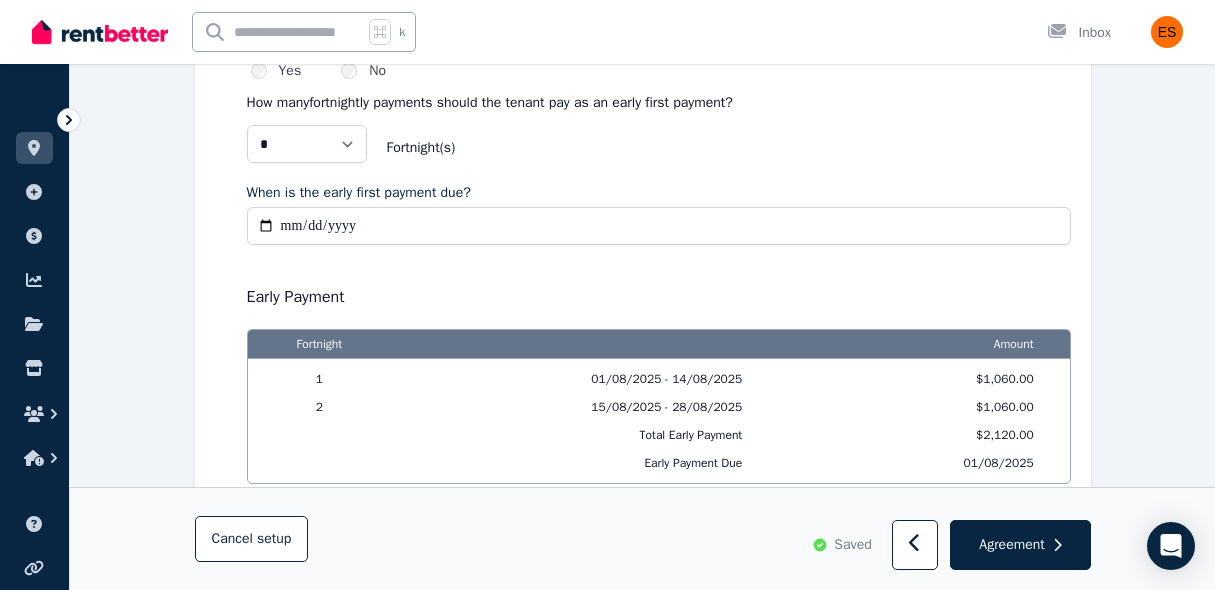 scroll, scrollTop: 1362, scrollLeft: 0, axis: vertical 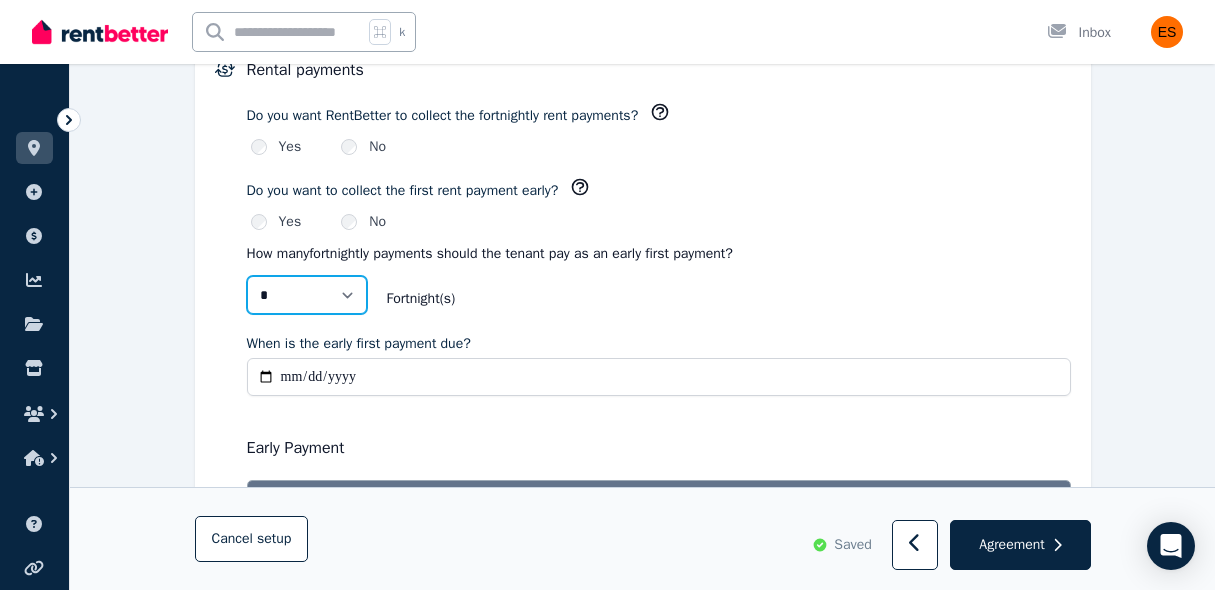 click on "* *" at bounding box center (307, 295) 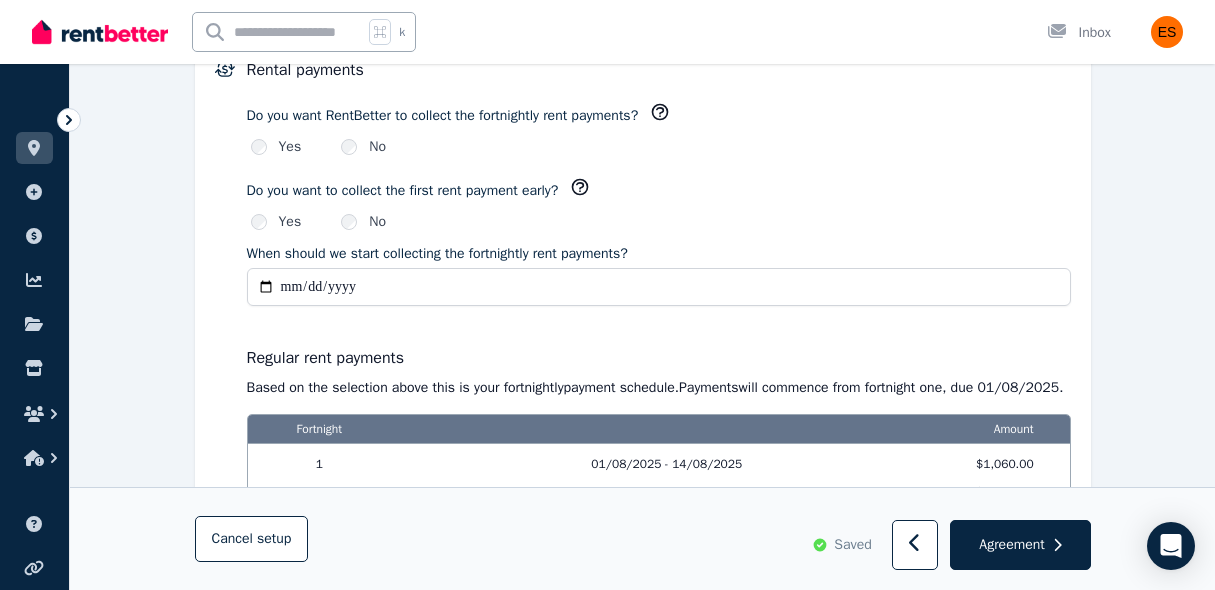 click on "**********" at bounding box center (659, 287) 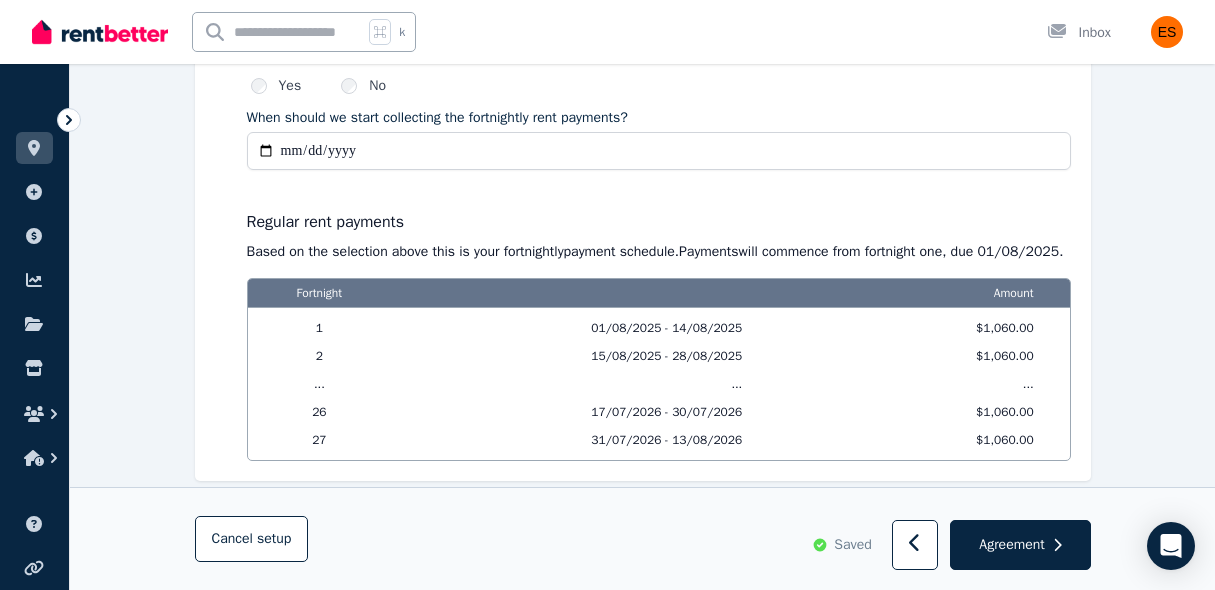 scroll, scrollTop: 1499, scrollLeft: 0, axis: vertical 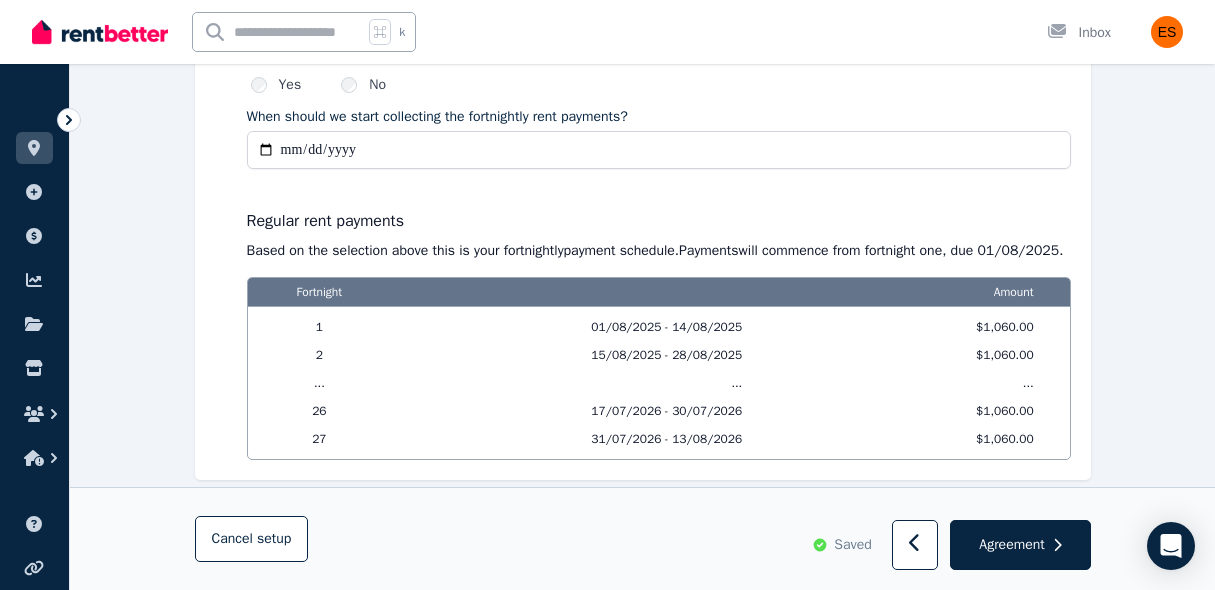 click on "**********" at bounding box center (659, 150) 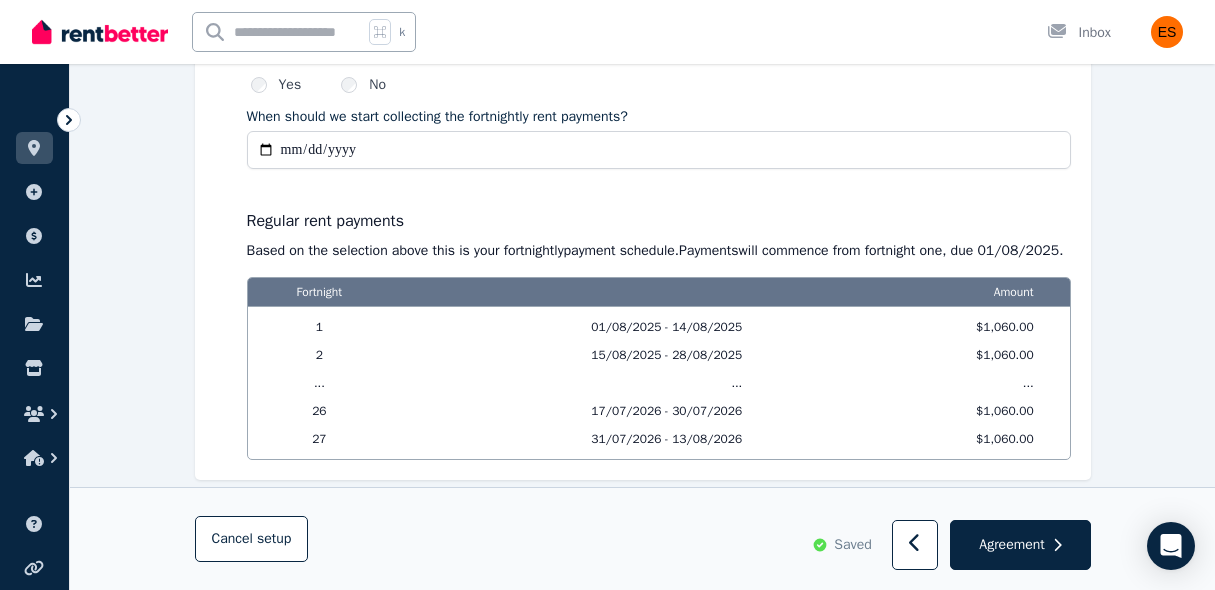 type on "**********" 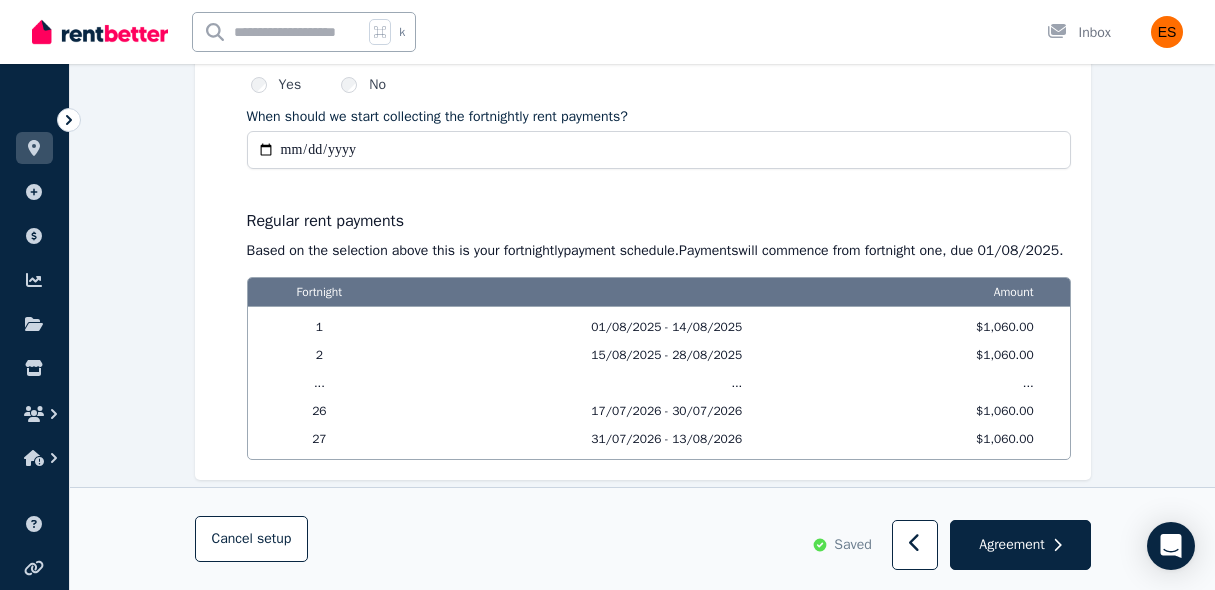 click on "**********" at bounding box center (659, 190) 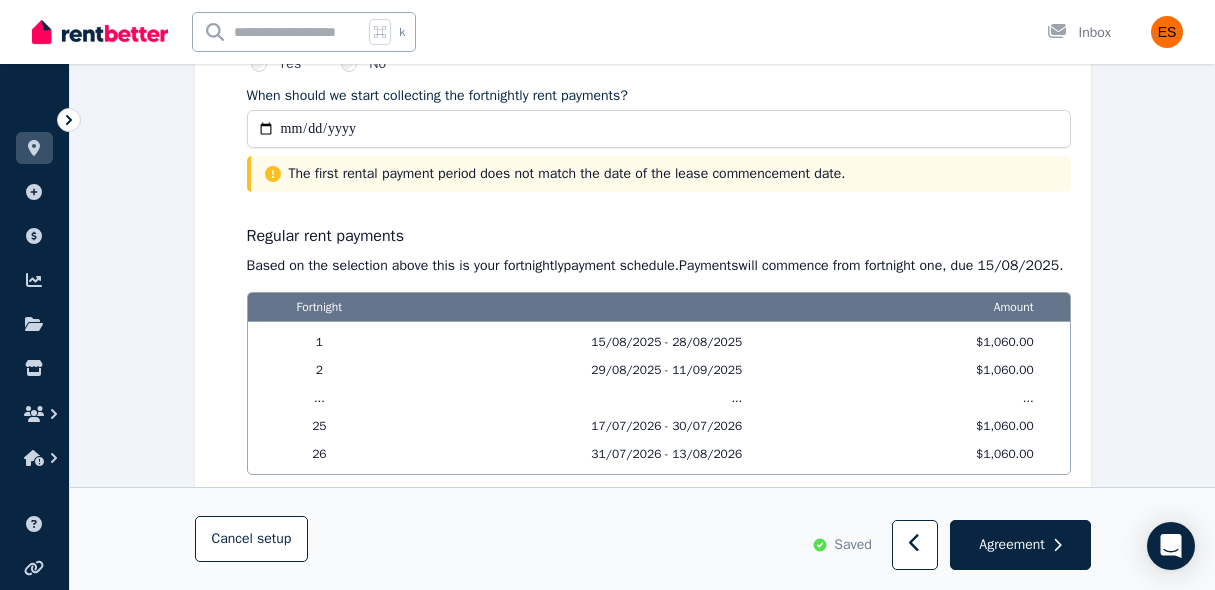 scroll, scrollTop: 1554, scrollLeft: 0, axis: vertical 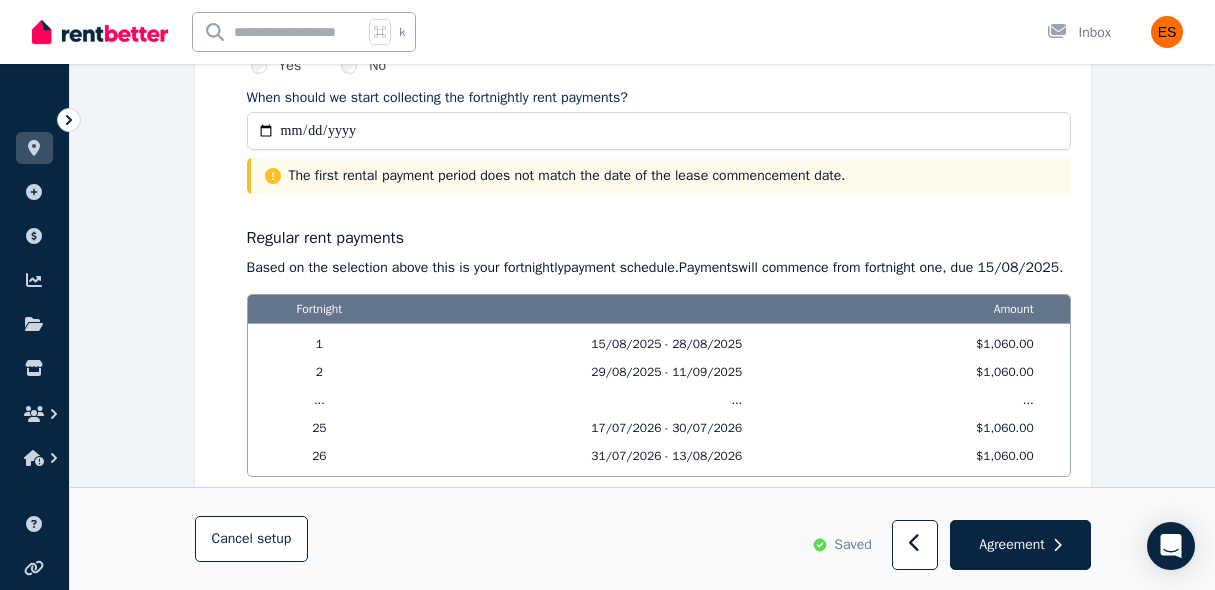 click 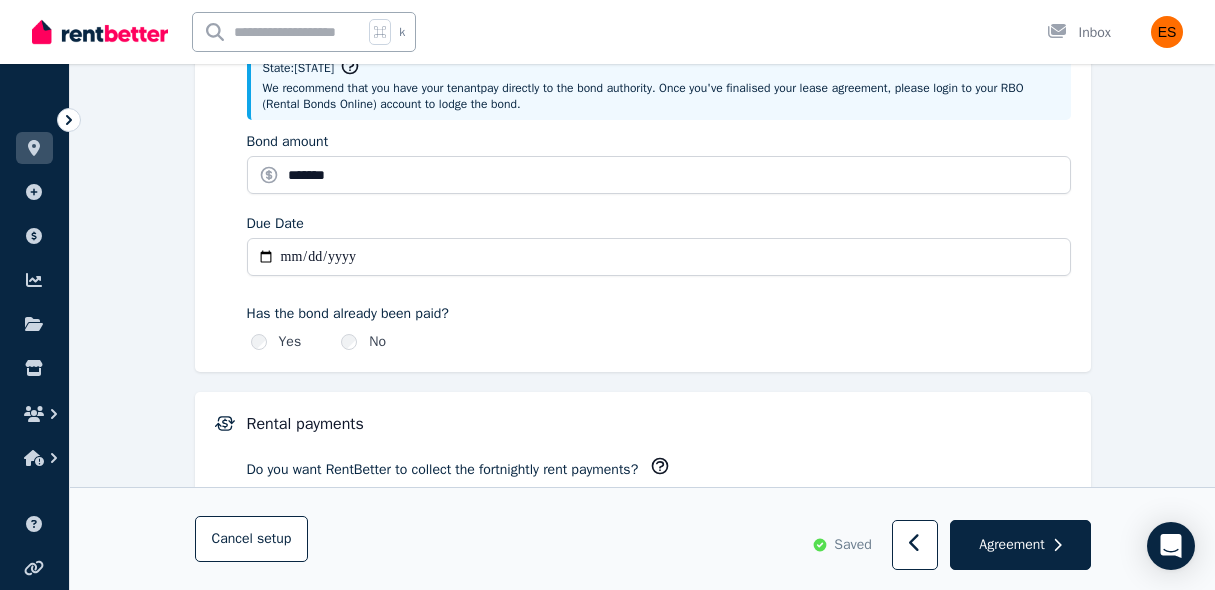 scroll, scrollTop: 1208, scrollLeft: 0, axis: vertical 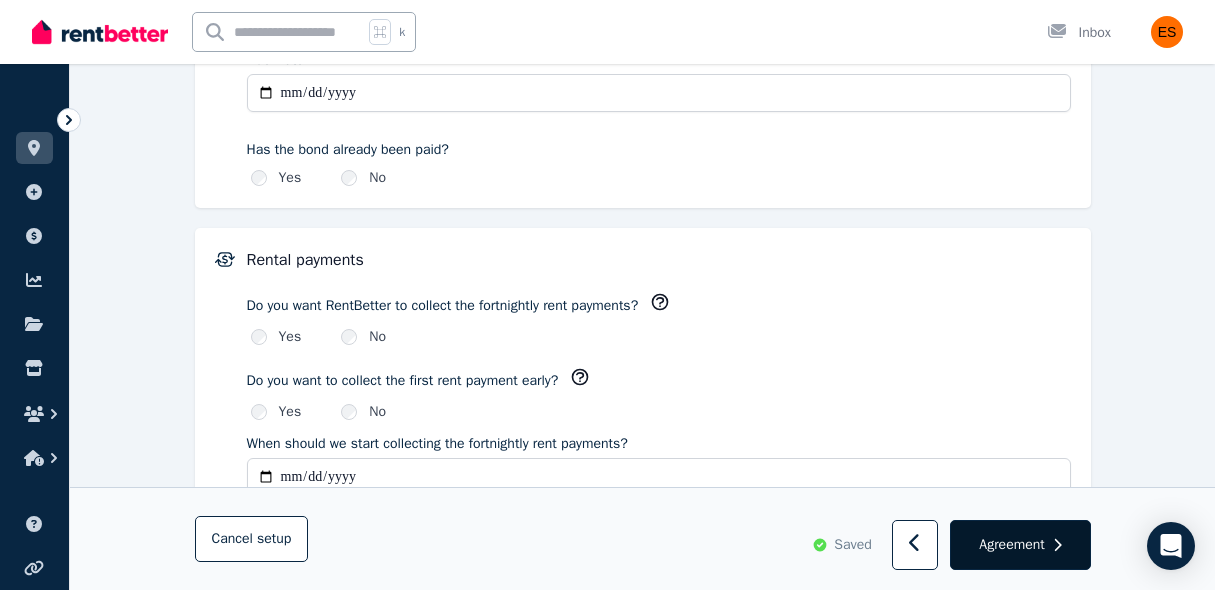 click on "Agreement" at bounding box center [1020, 546] 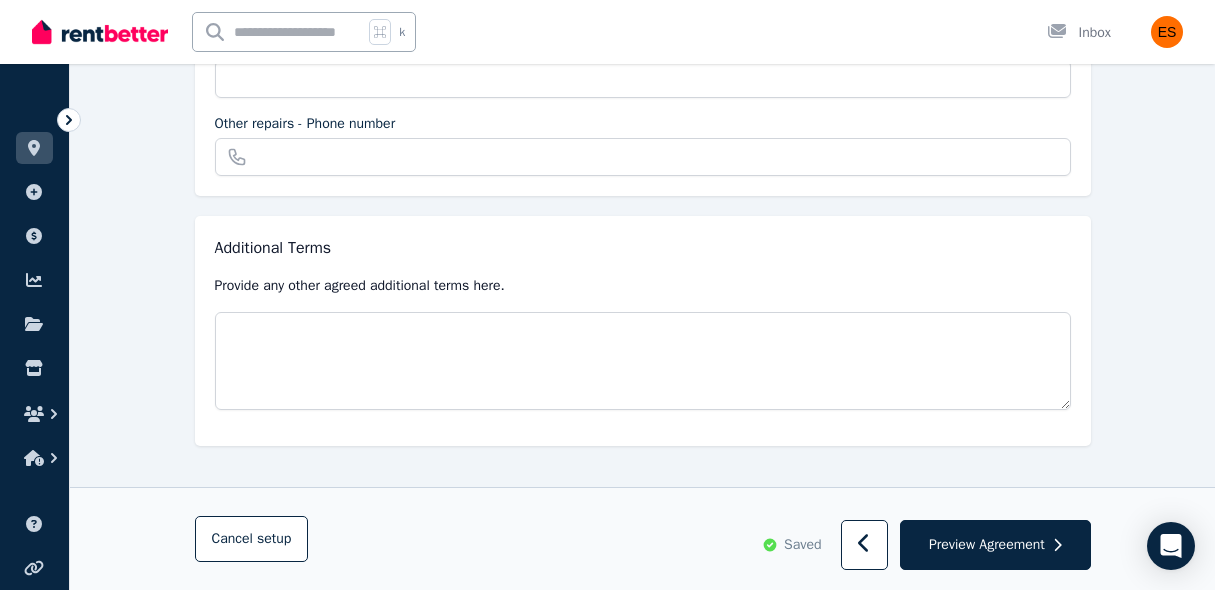 scroll, scrollTop: 865, scrollLeft: 0, axis: vertical 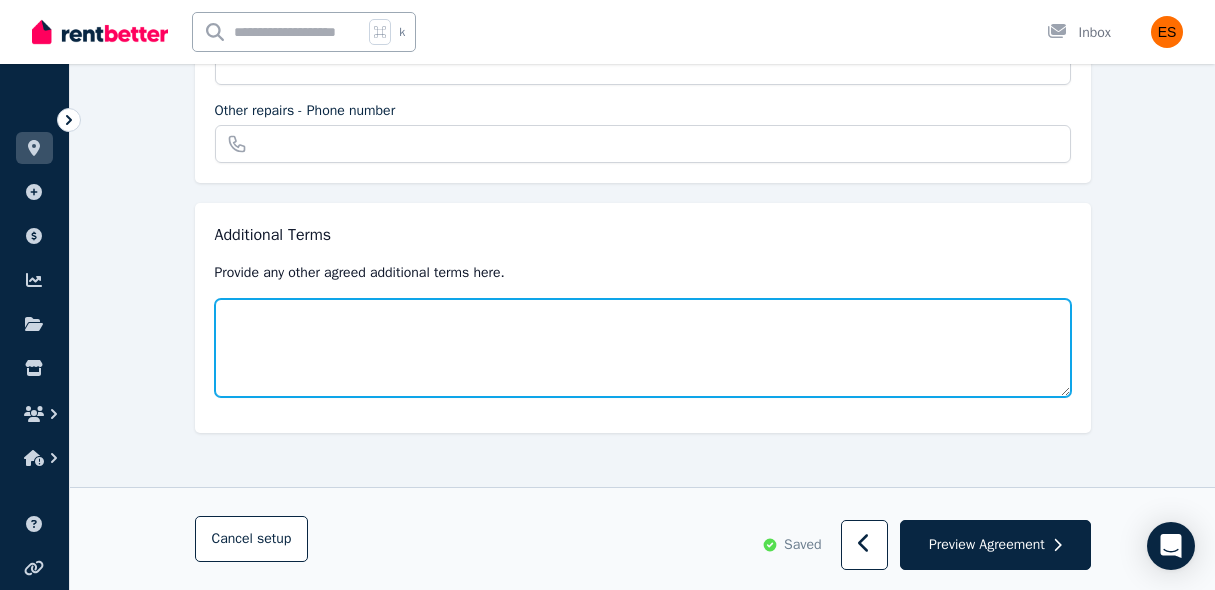 click at bounding box center [643, 348] 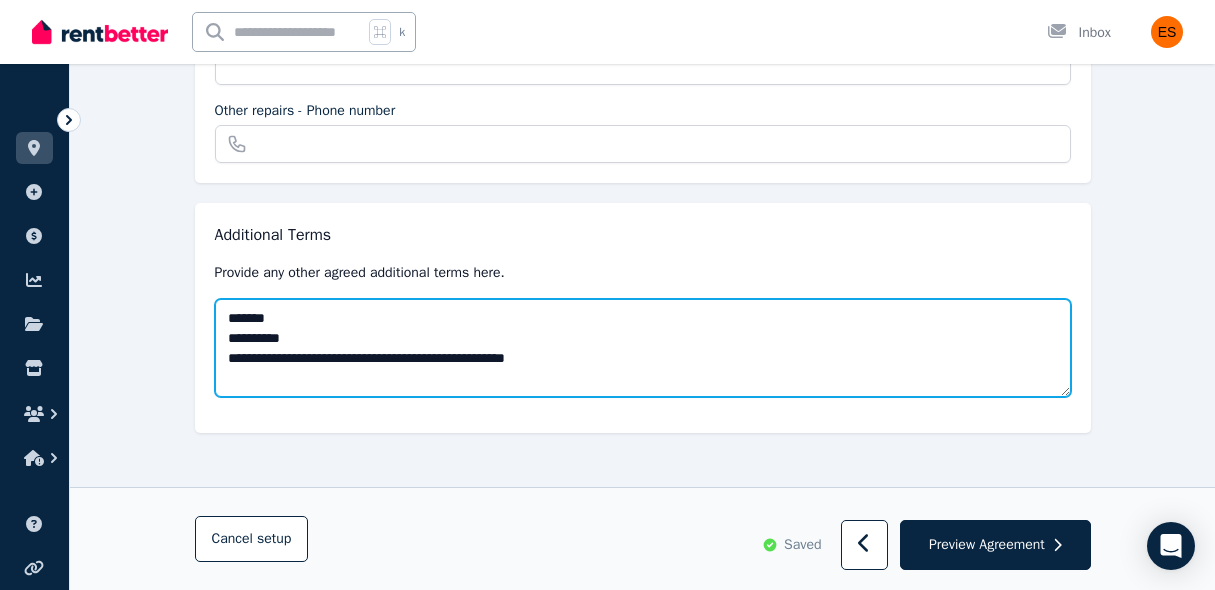 scroll, scrollTop: 0, scrollLeft: 0, axis: both 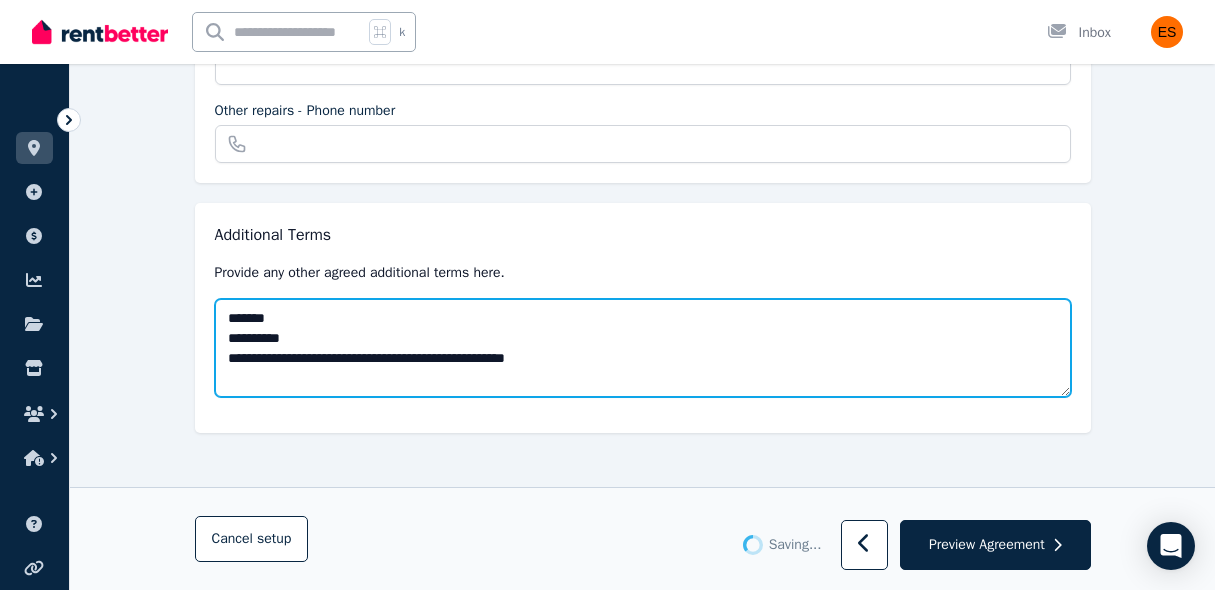 click on "**********" at bounding box center [643, 348] 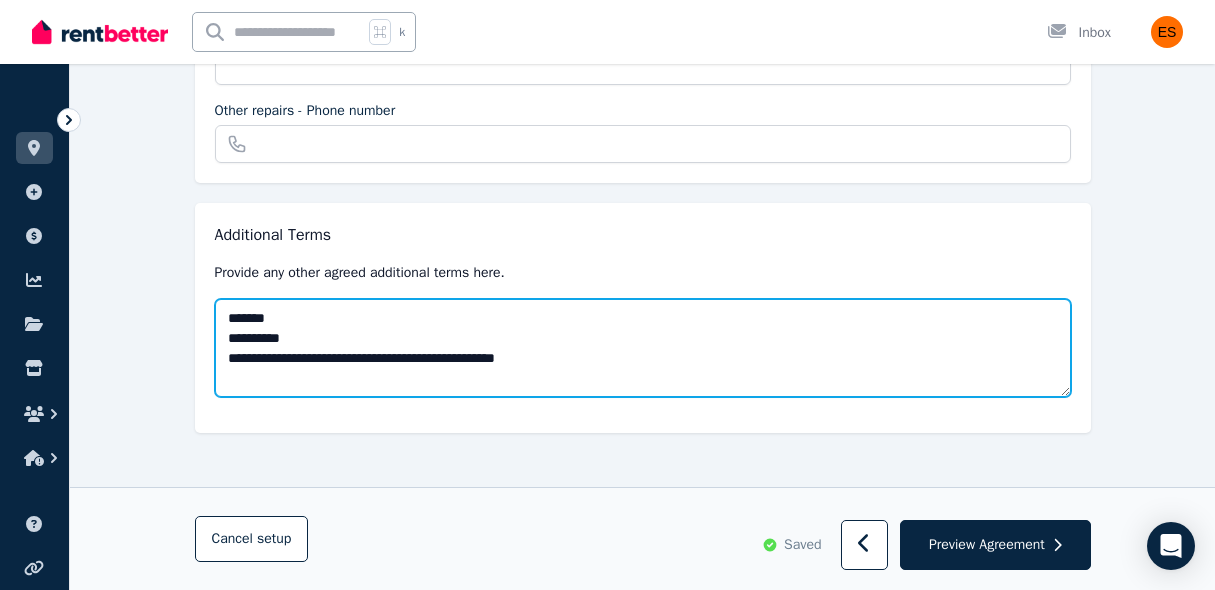 click on "**********" at bounding box center (643, 348) 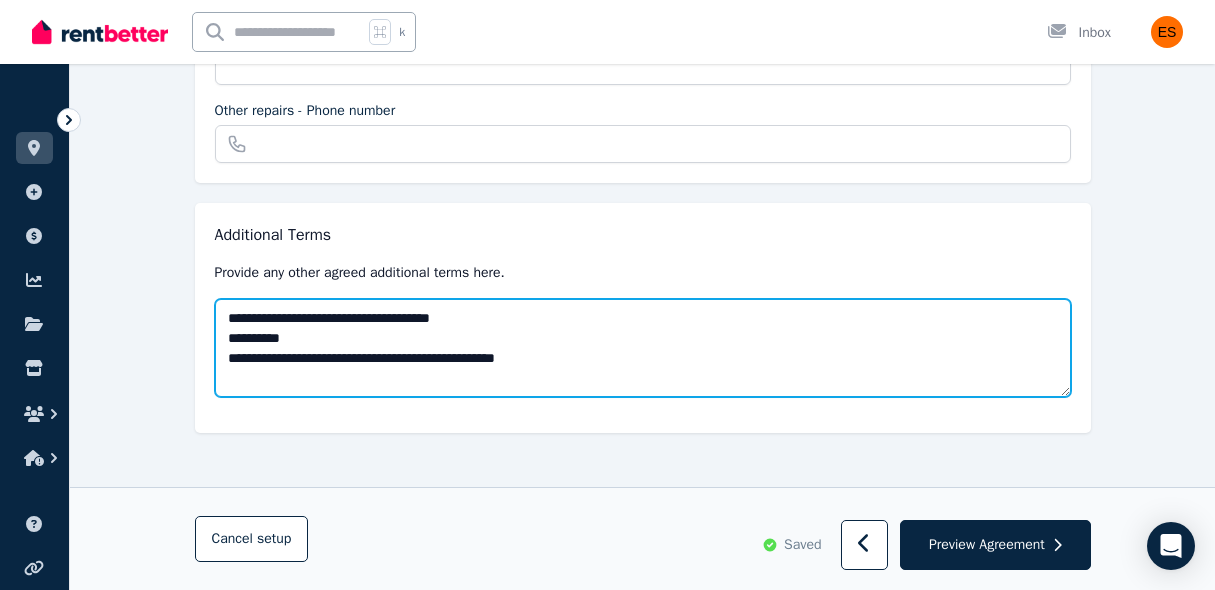 click on "**********" at bounding box center [643, 348] 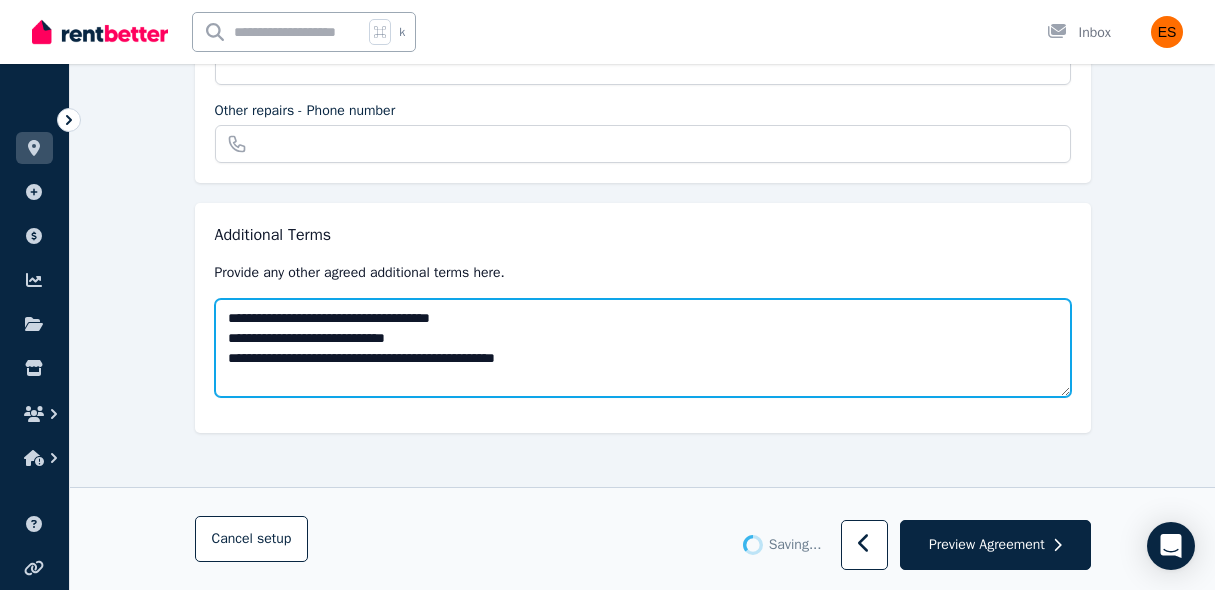 click on "**********" at bounding box center (643, 348) 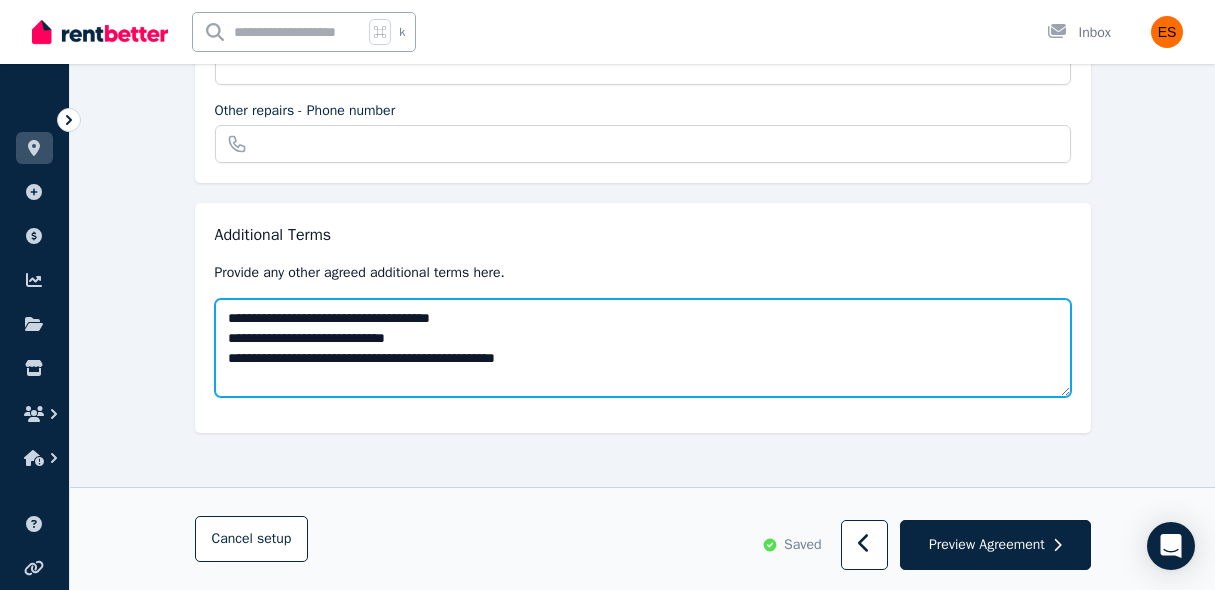 click on "**********" at bounding box center [643, 348] 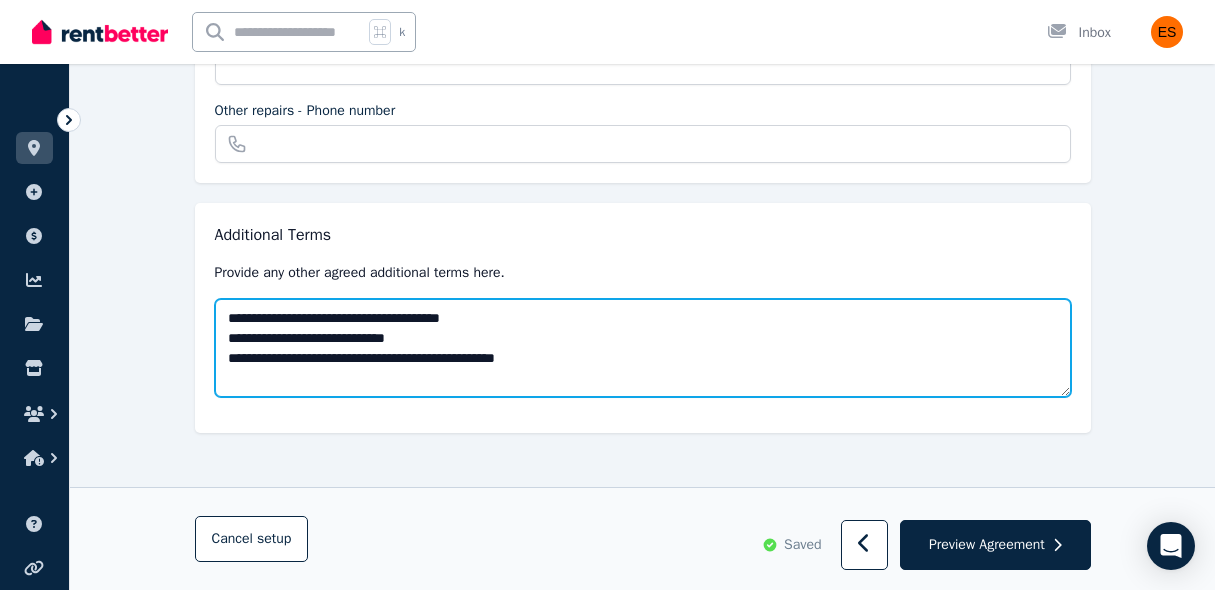 click on "**********" at bounding box center (643, 348) 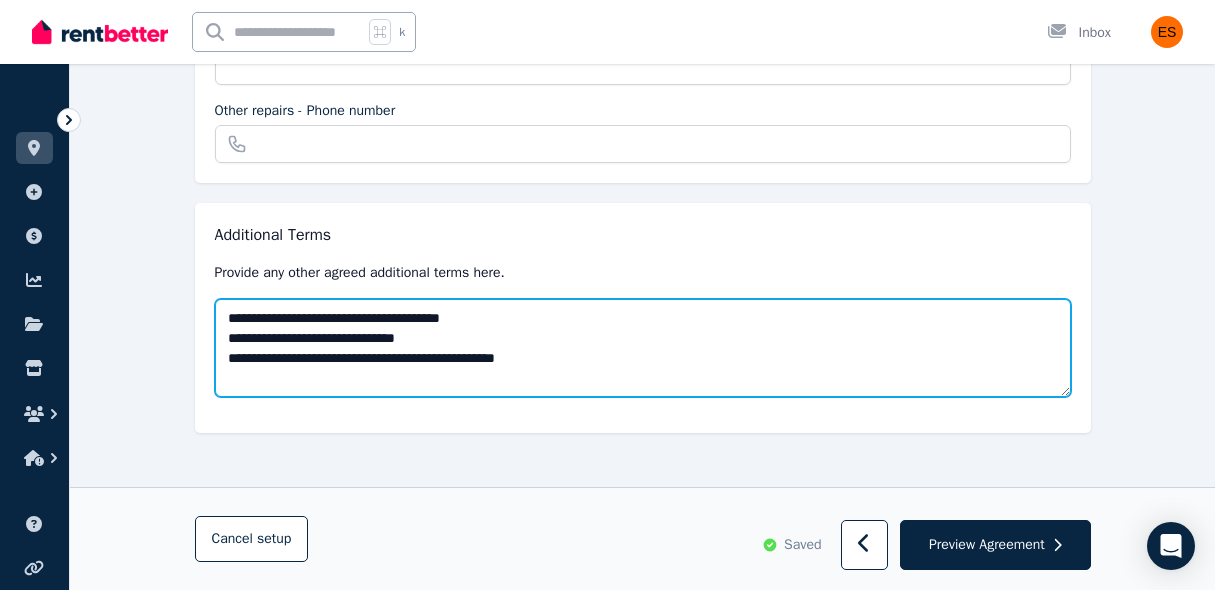 click on "**********" at bounding box center [643, 348] 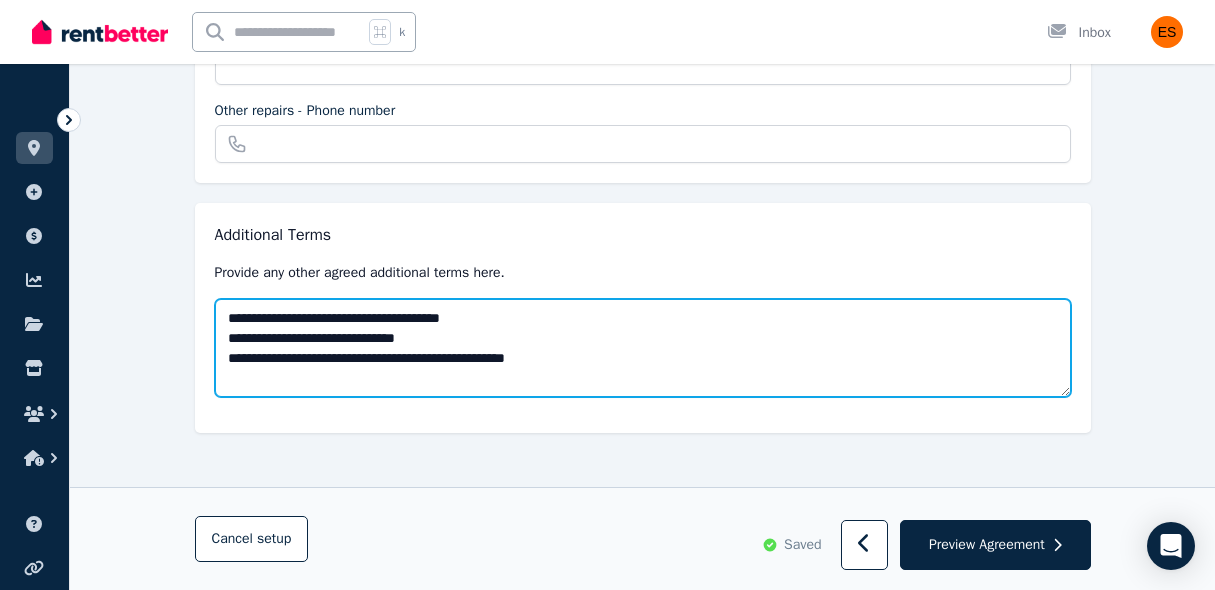 click on "**********" at bounding box center [643, 348] 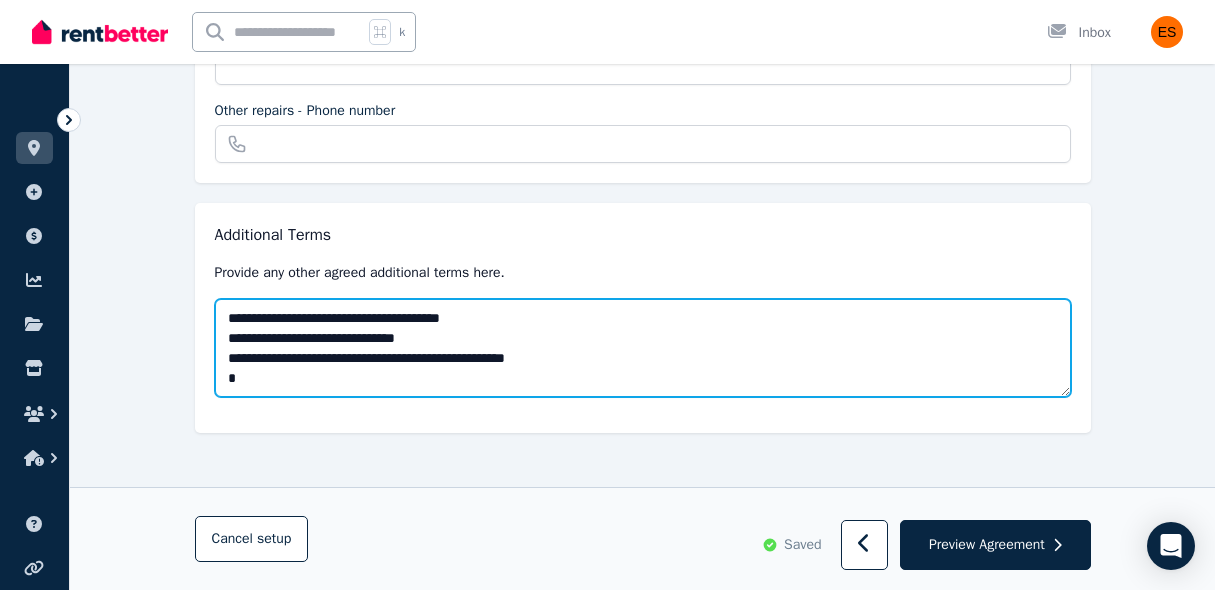 paste on "**********" 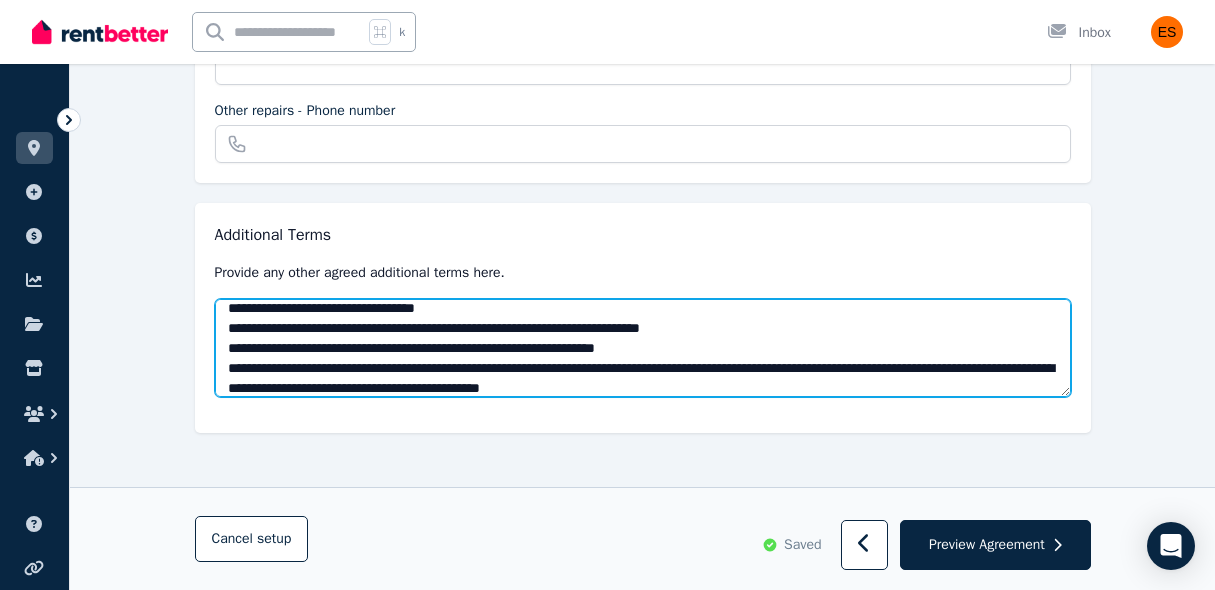 scroll, scrollTop: 0, scrollLeft: 0, axis: both 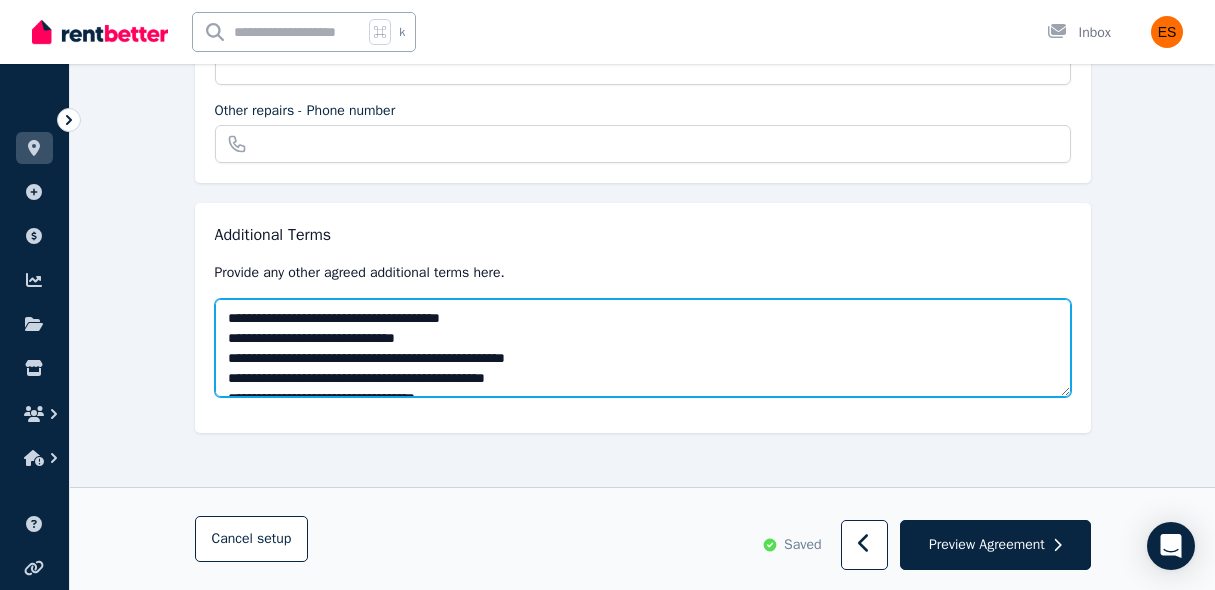 click on "**********" at bounding box center (643, 348) 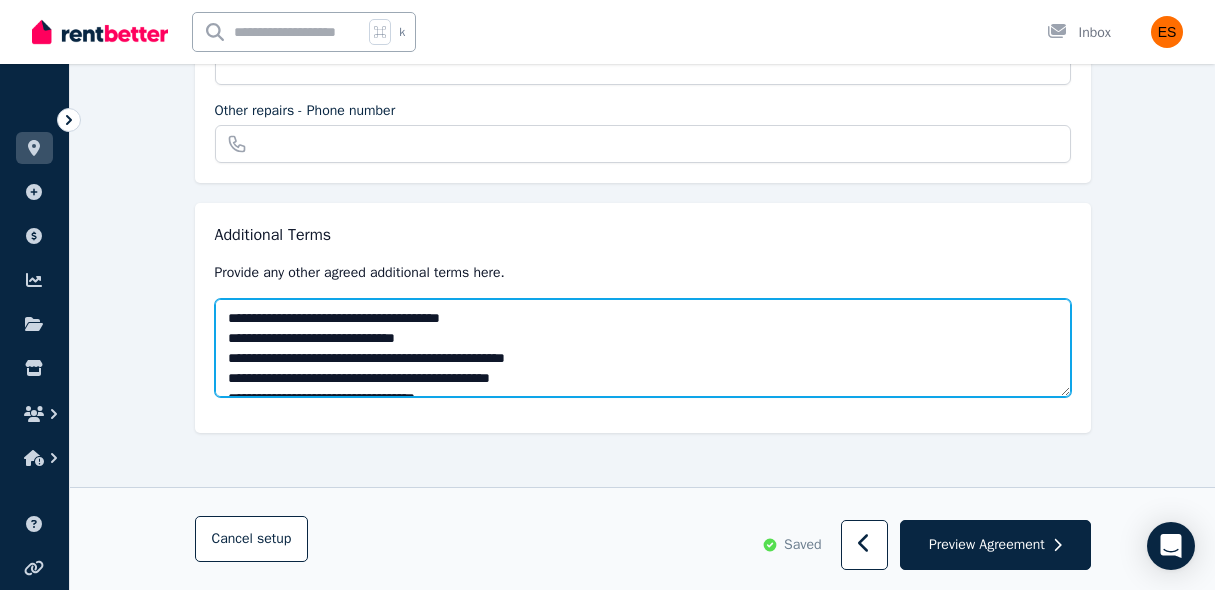 scroll, scrollTop: 45, scrollLeft: 0, axis: vertical 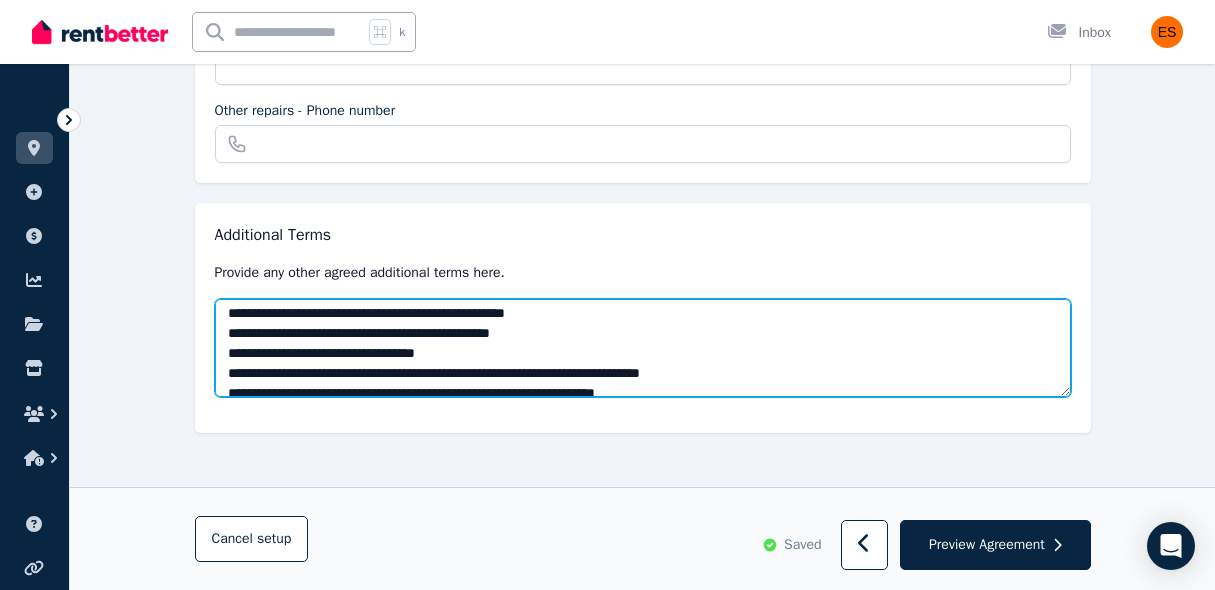 drag, startPoint x: 238, startPoint y: 330, endPoint x: 465, endPoint y: 356, distance: 228.48413 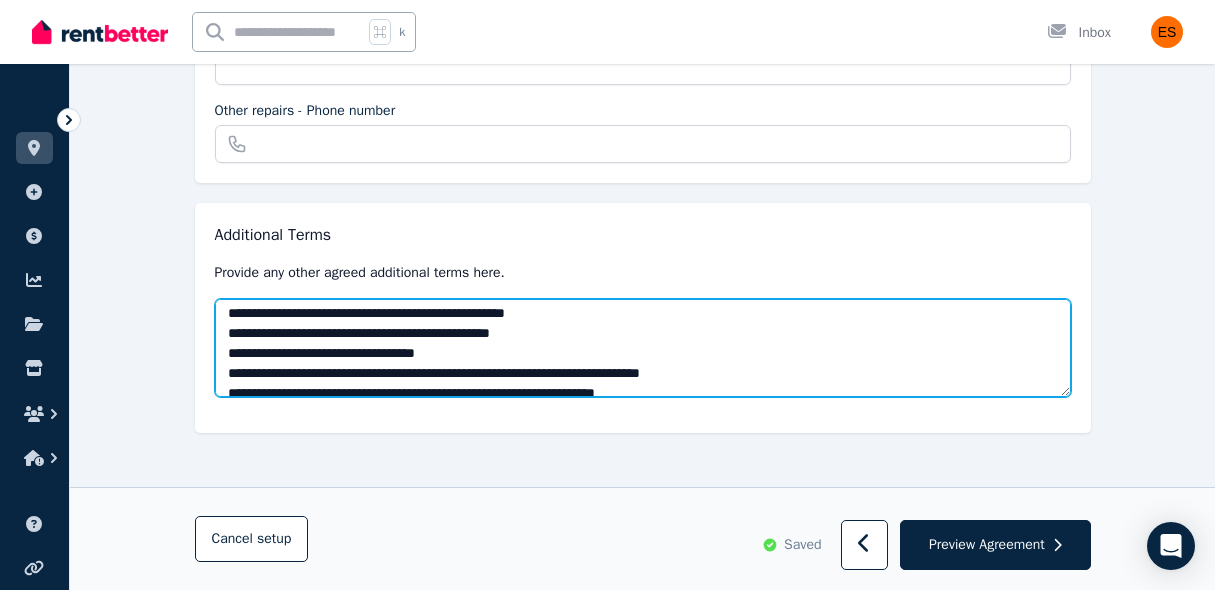 click on "**********" at bounding box center (643, 348) 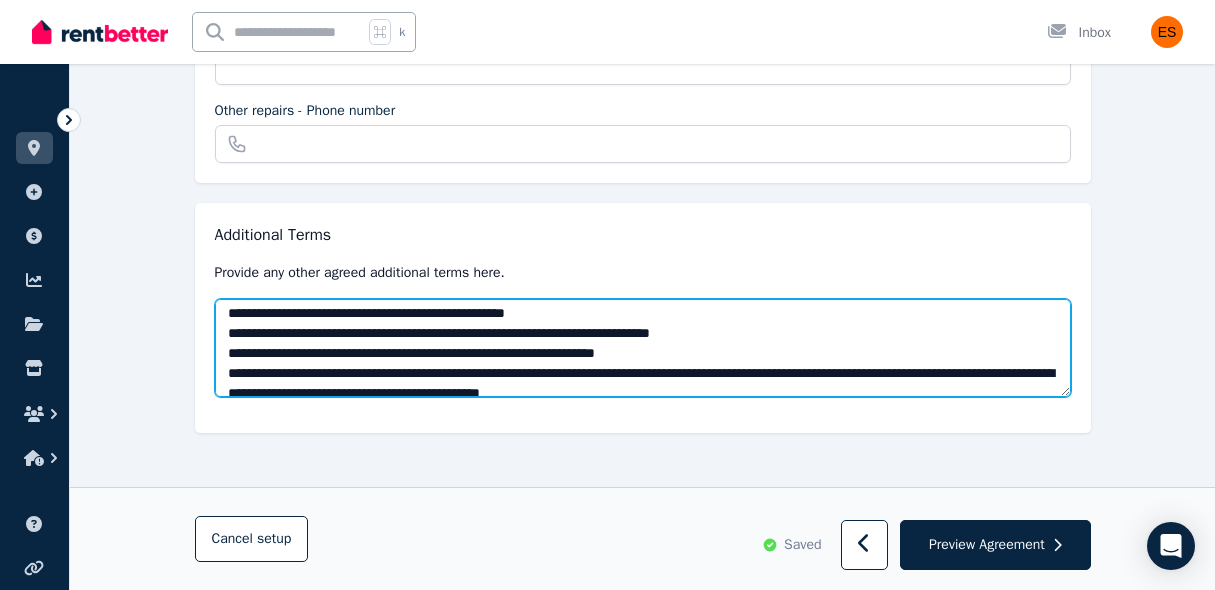 drag, startPoint x: 239, startPoint y: 334, endPoint x: 748, endPoint y: 338, distance: 509.01572 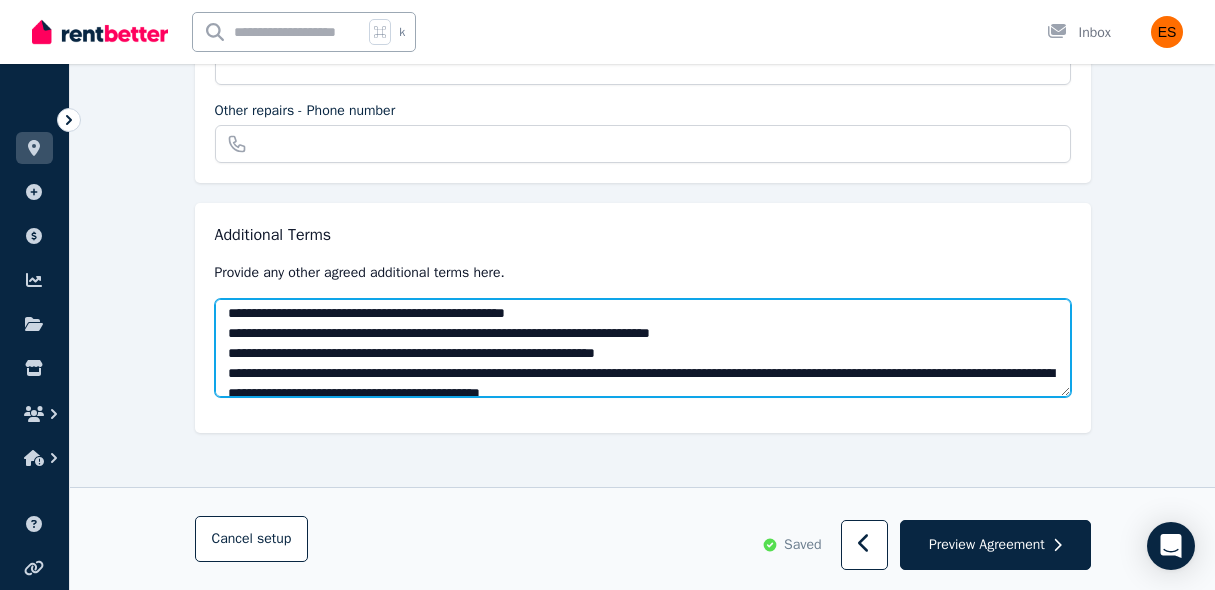 click on "**********" at bounding box center [643, 348] 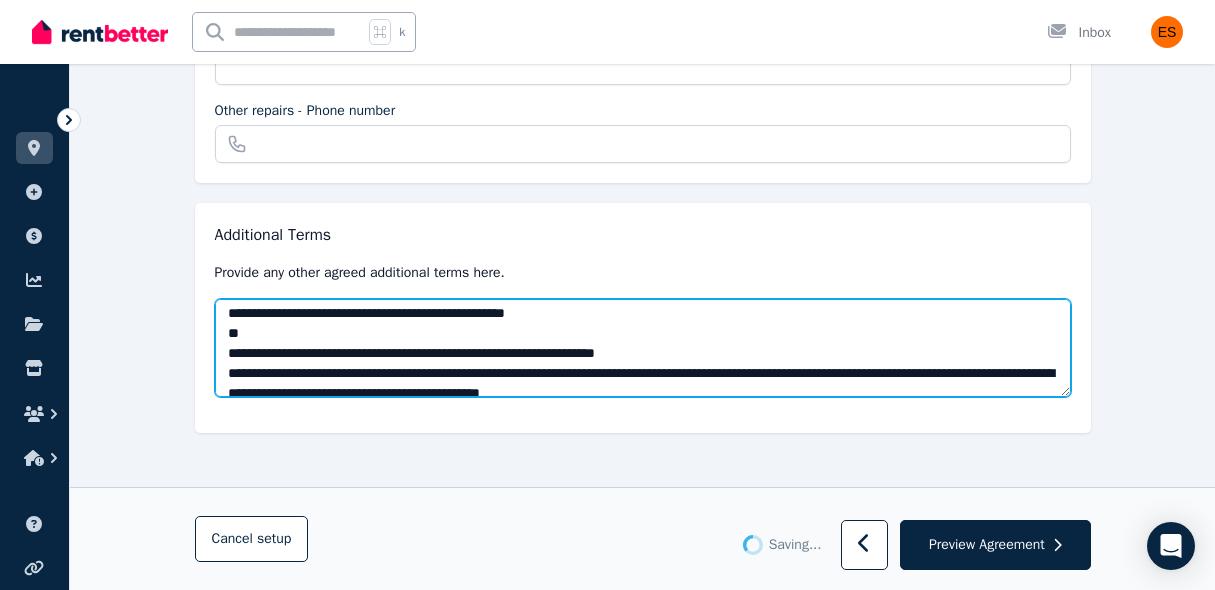 scroll, scrollTop: 60, scrollLeft: 0, axis: vertical 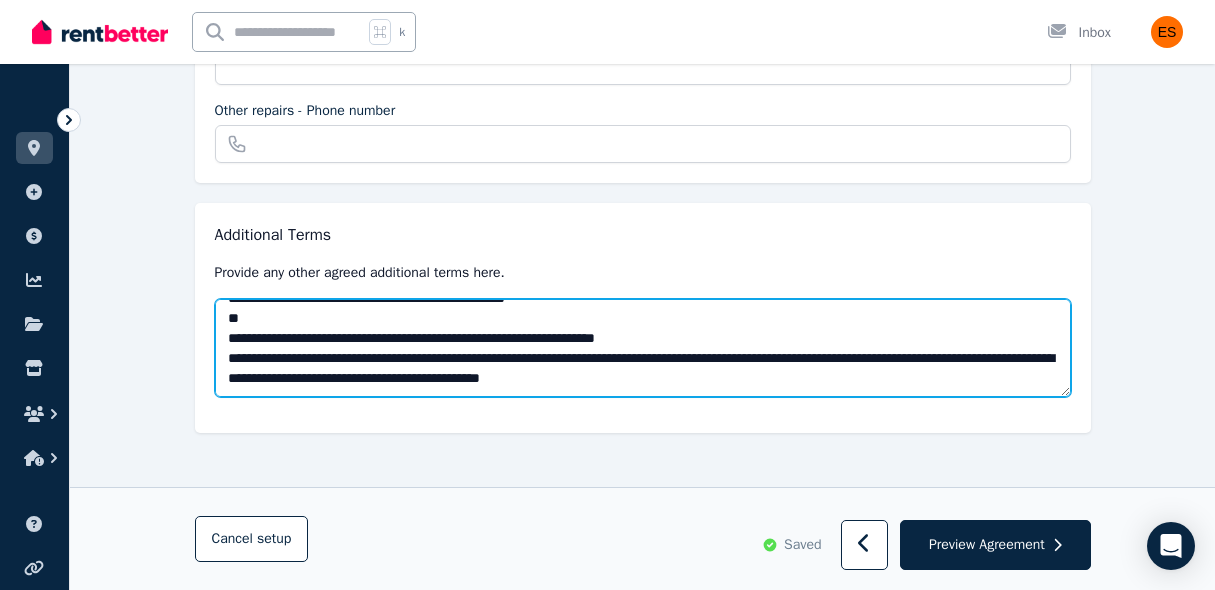 drag, startPoint x: 263, startPoint y: 329, endPoint x: 282, endPoint y: 389, distance: 62.936478 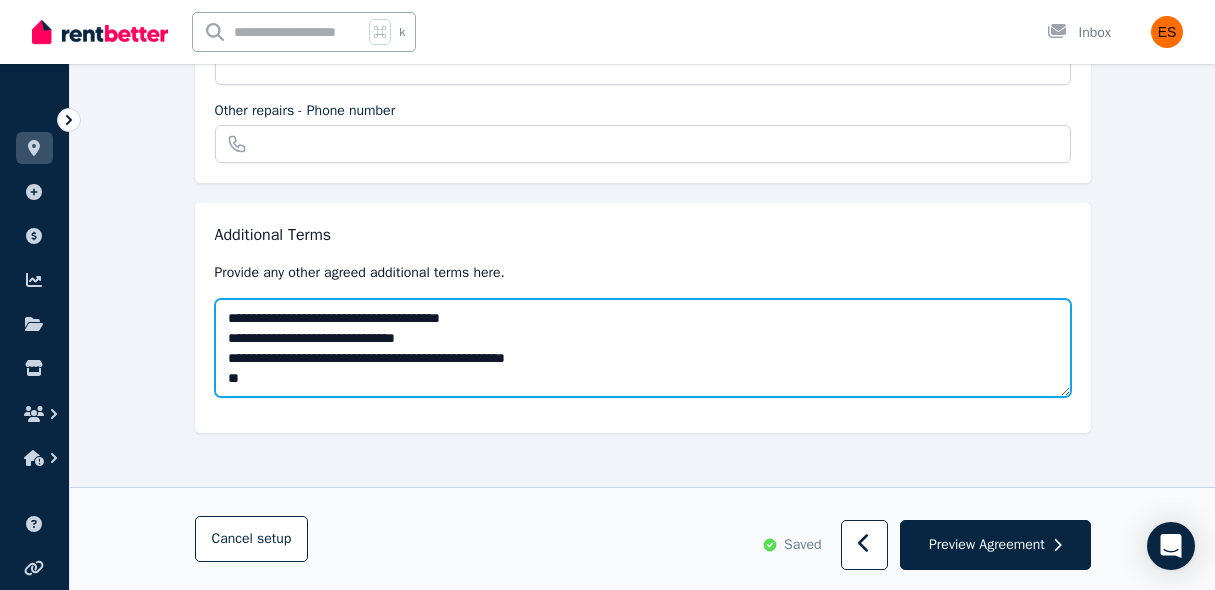 scroll, scrollTop: 0, scrollLeft: 0, axis: both 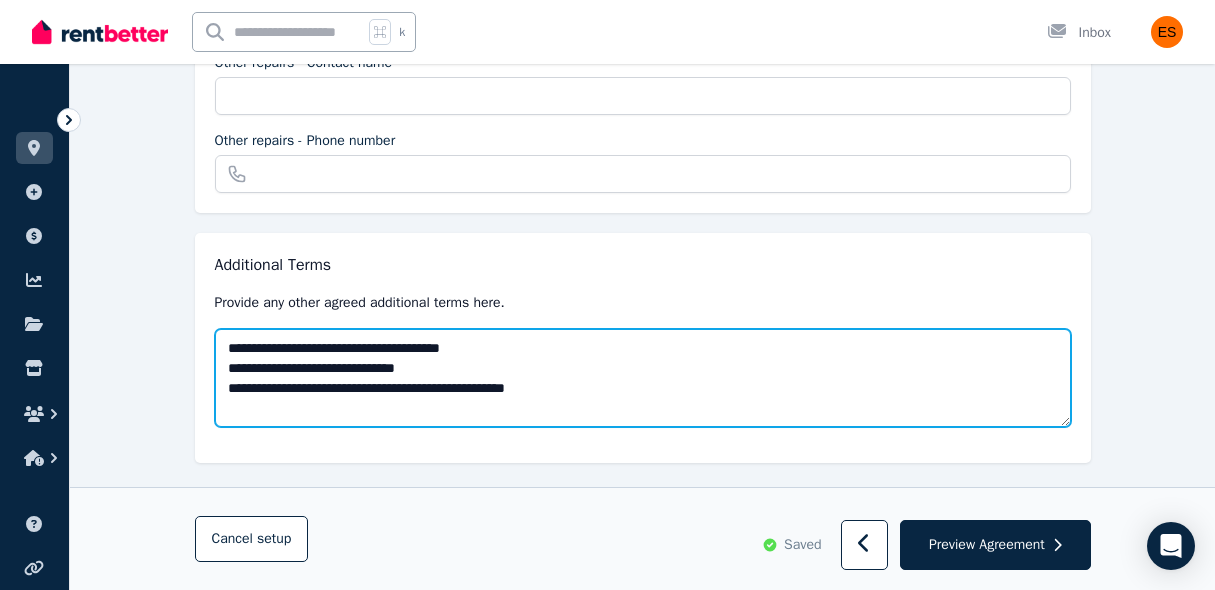 click on "**********" at bounding box center [643, 378] 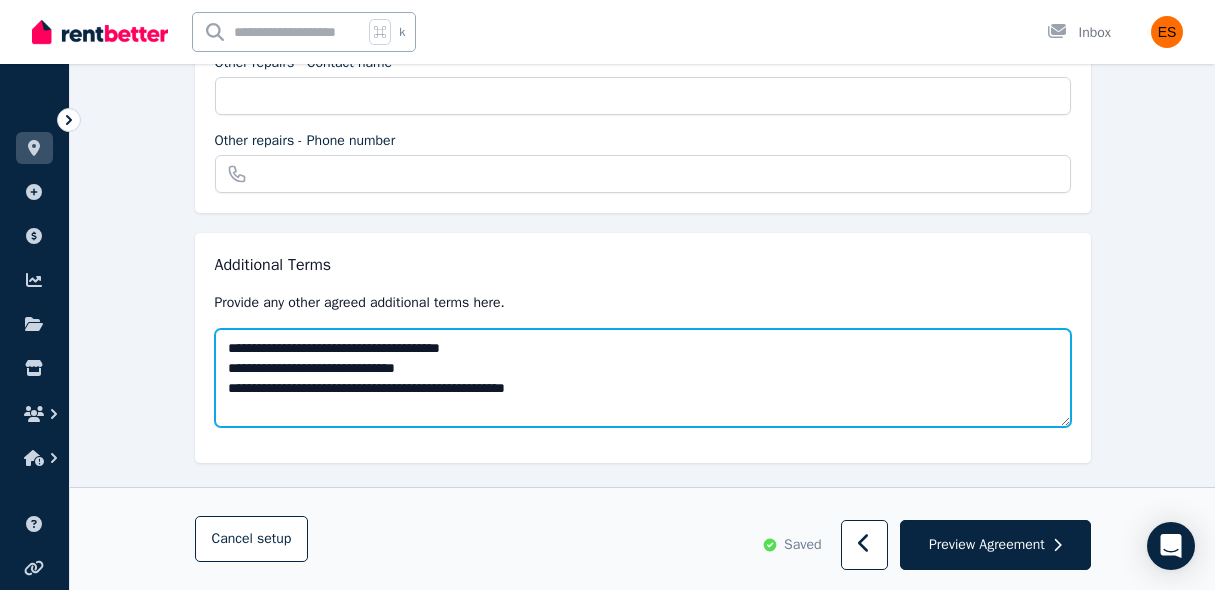 type on "**********" 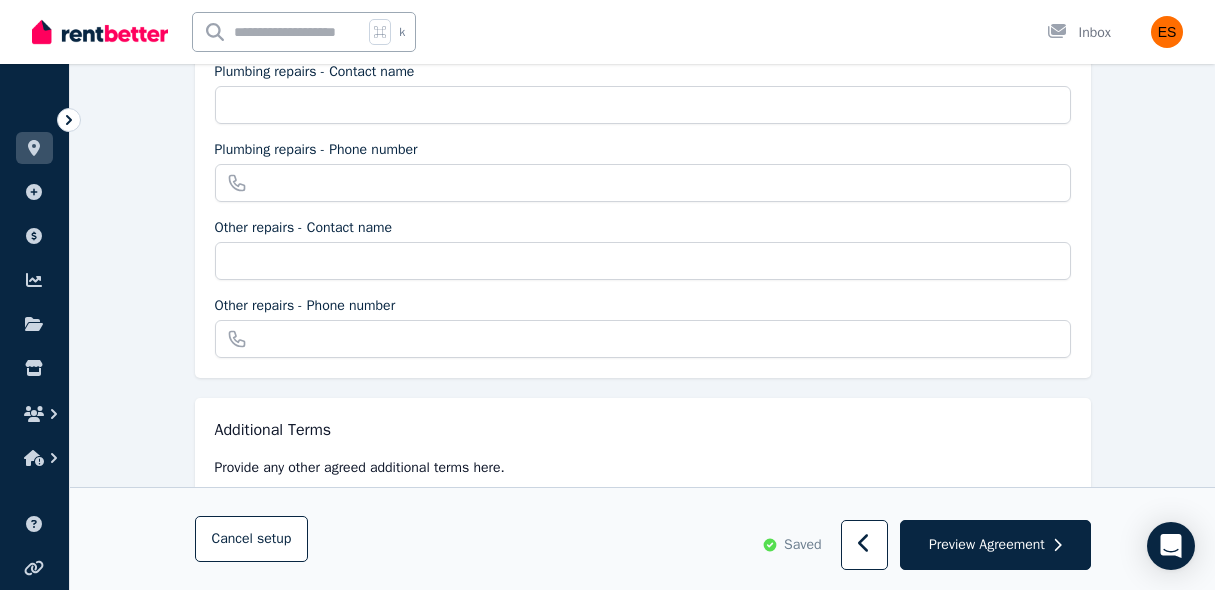 scroll, scrollTop: 668, scrollLeft: 0, axis: vertical 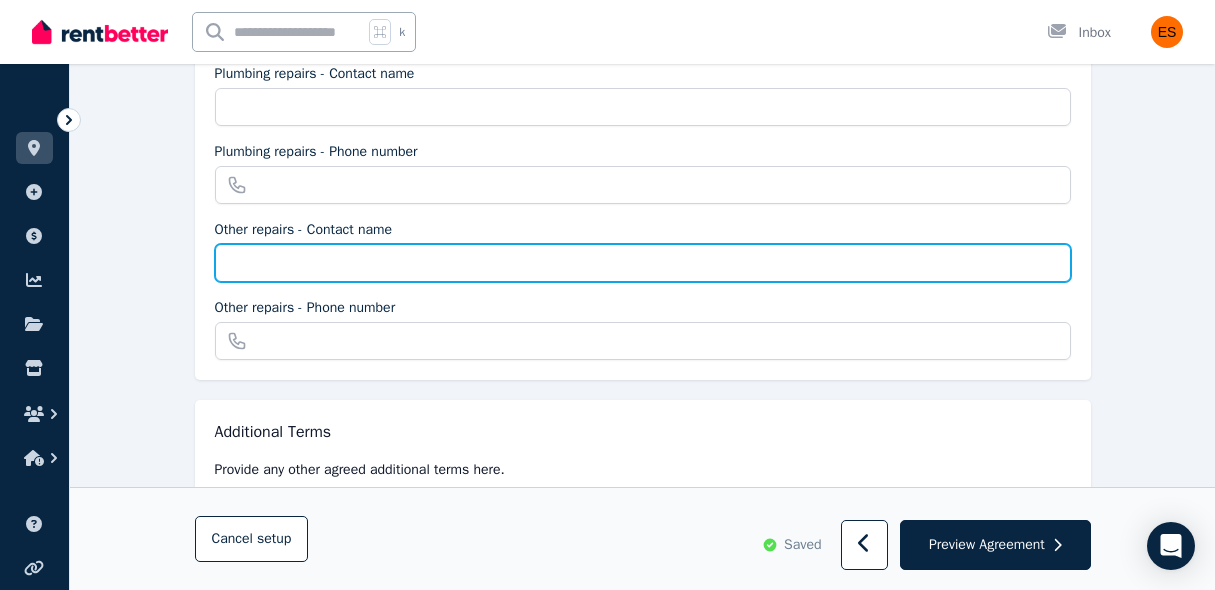 click on "Other repairs - Contact name" at bounding box center [643, 263] 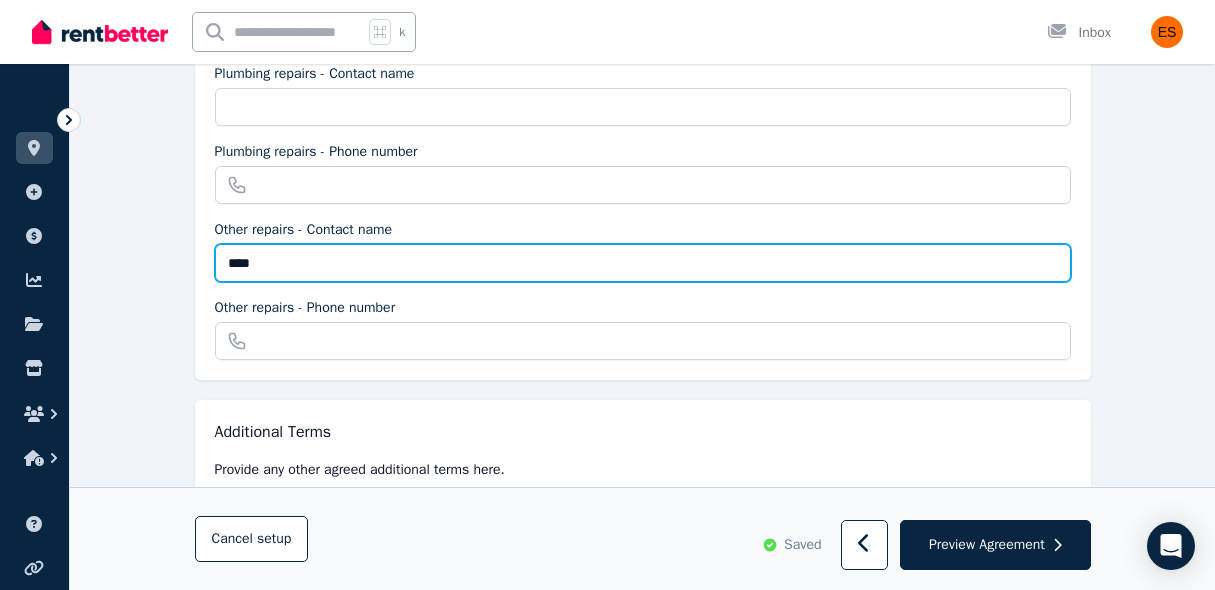 type on "****" 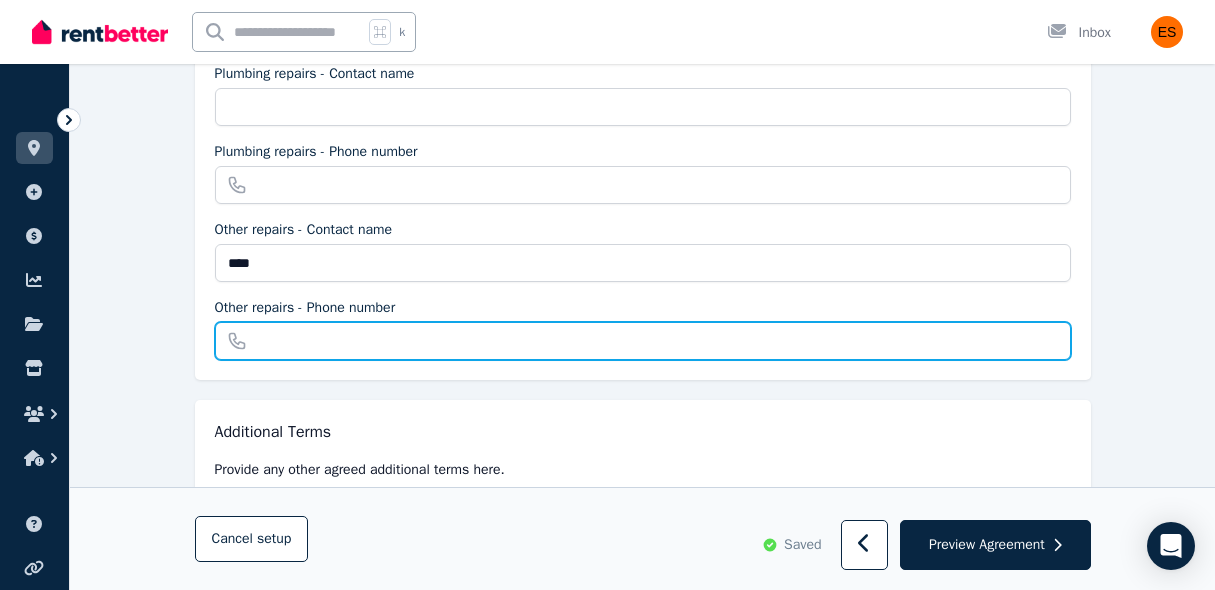 click on "Other repairs - Phone number" at bounding box center [643, 341] 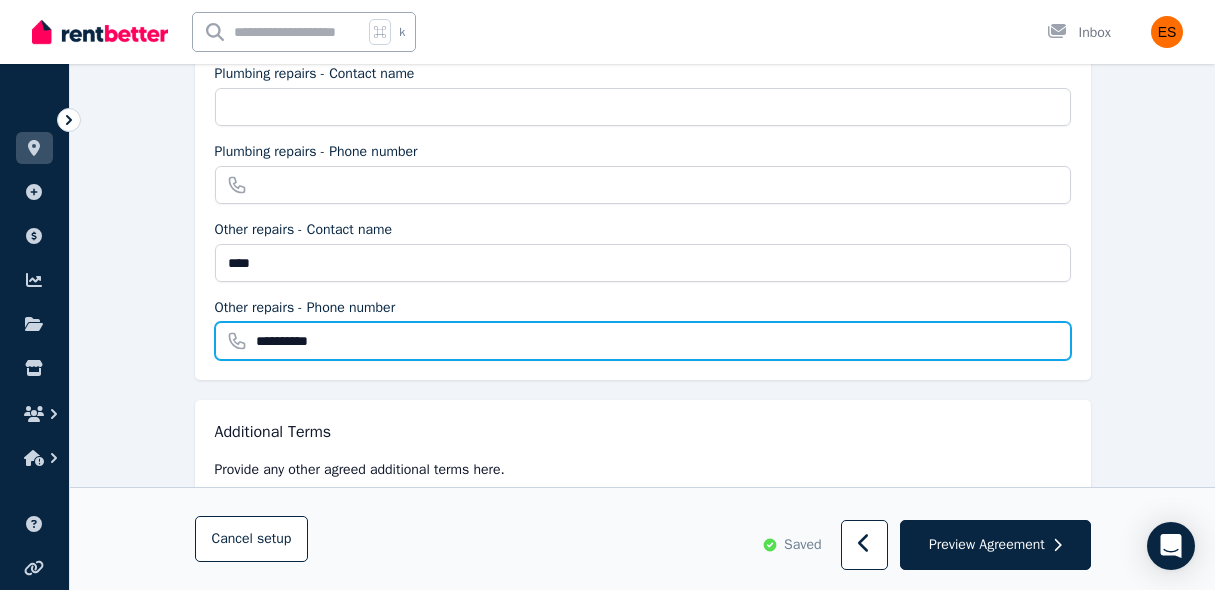 type on "**********" 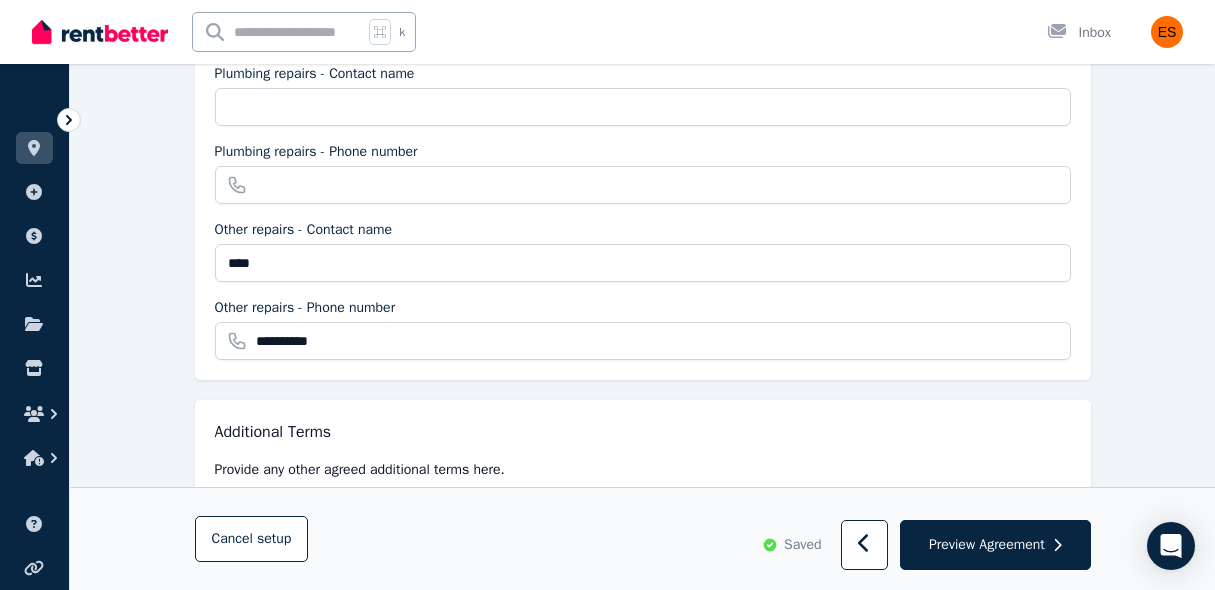 click on "**********" at bounding box center [643, 164] 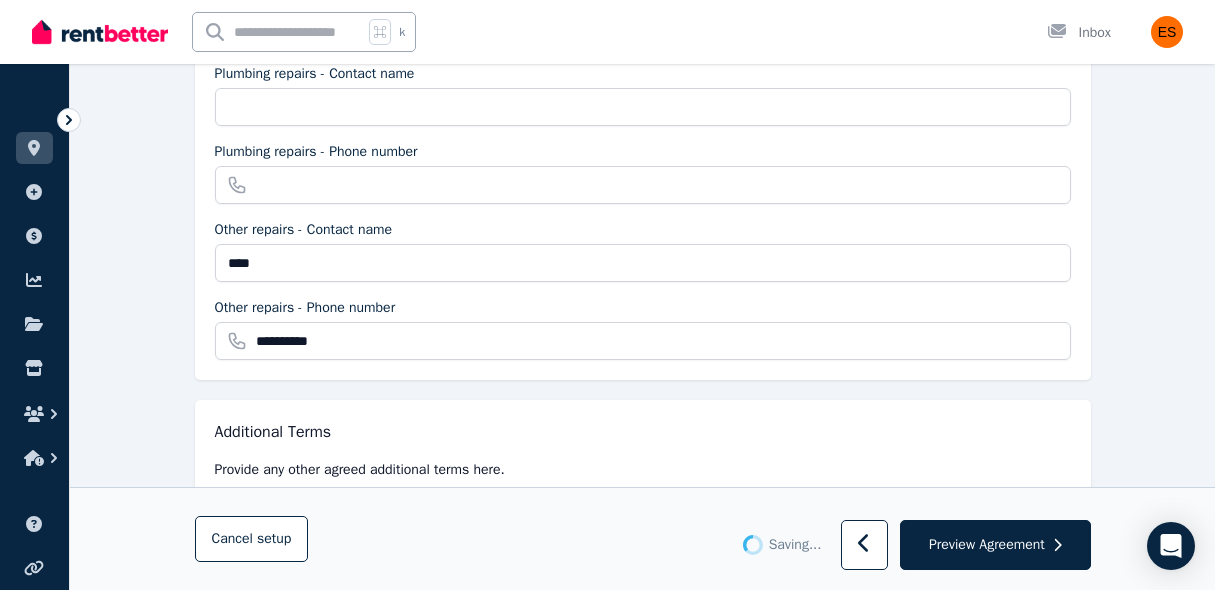 type 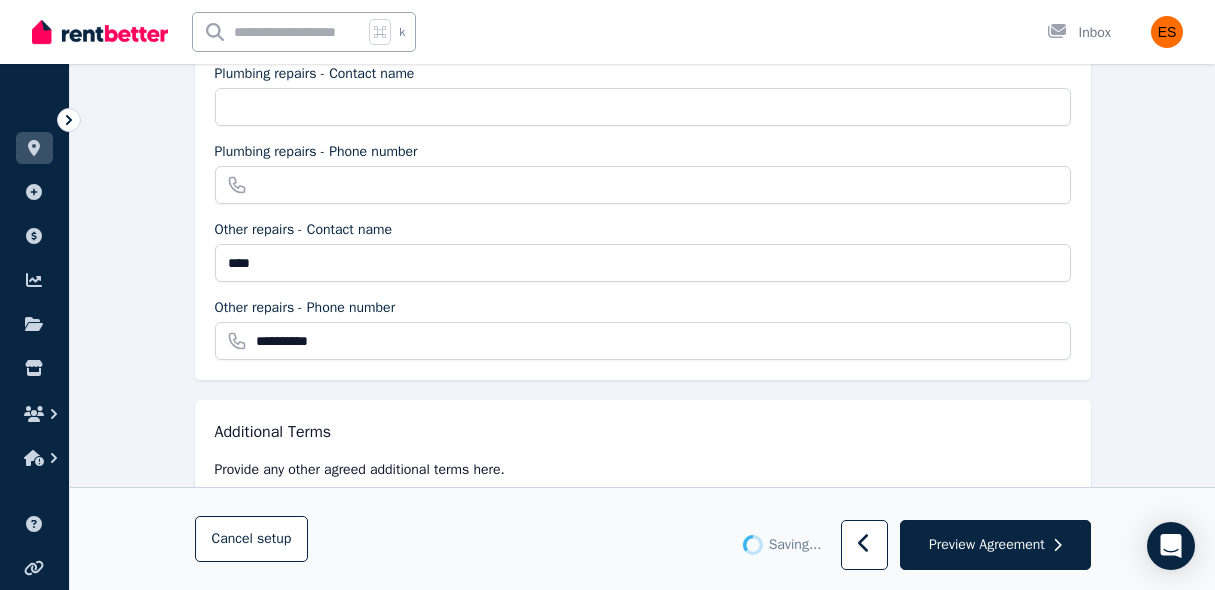 type 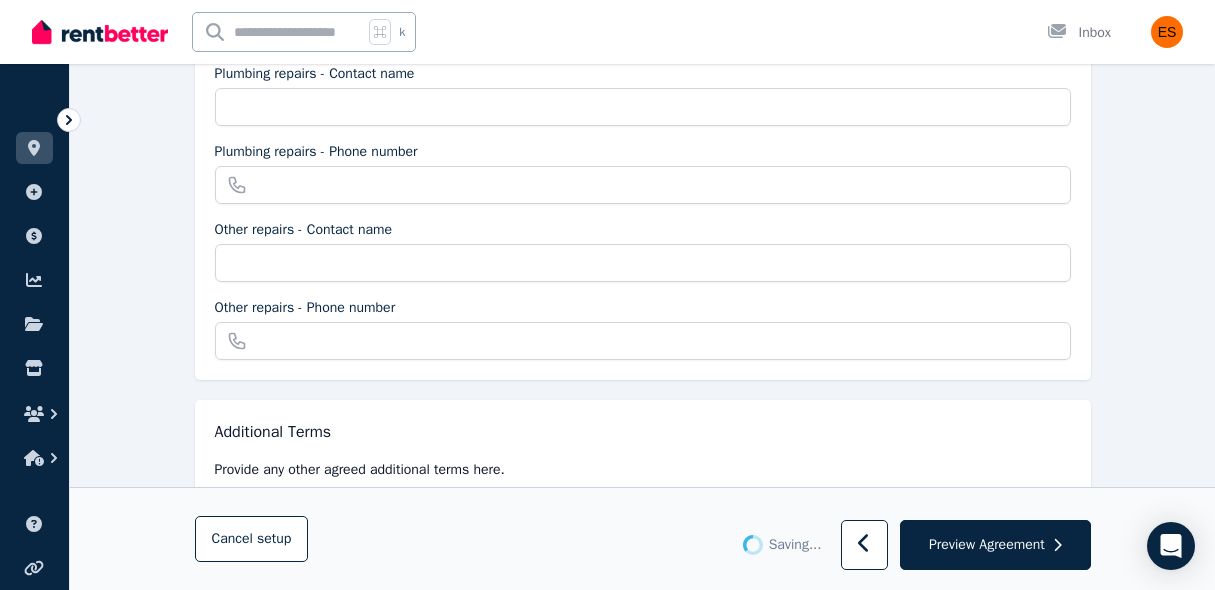 type on "****" 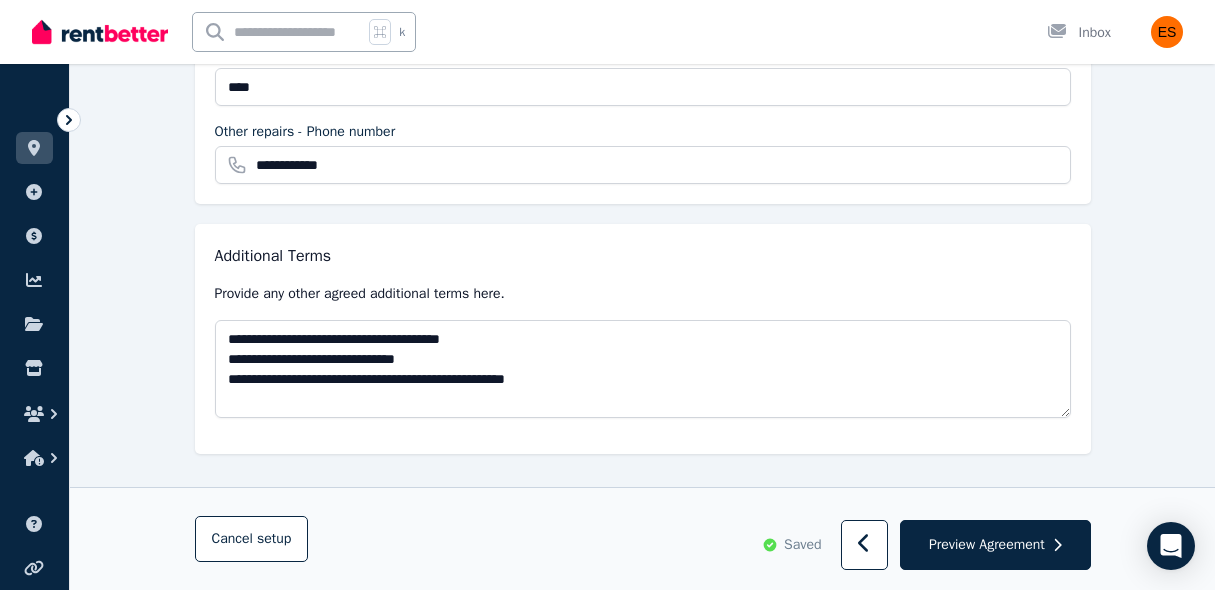 scroll, scrollTop: 865, scrollLeft: 0, axis: vertical 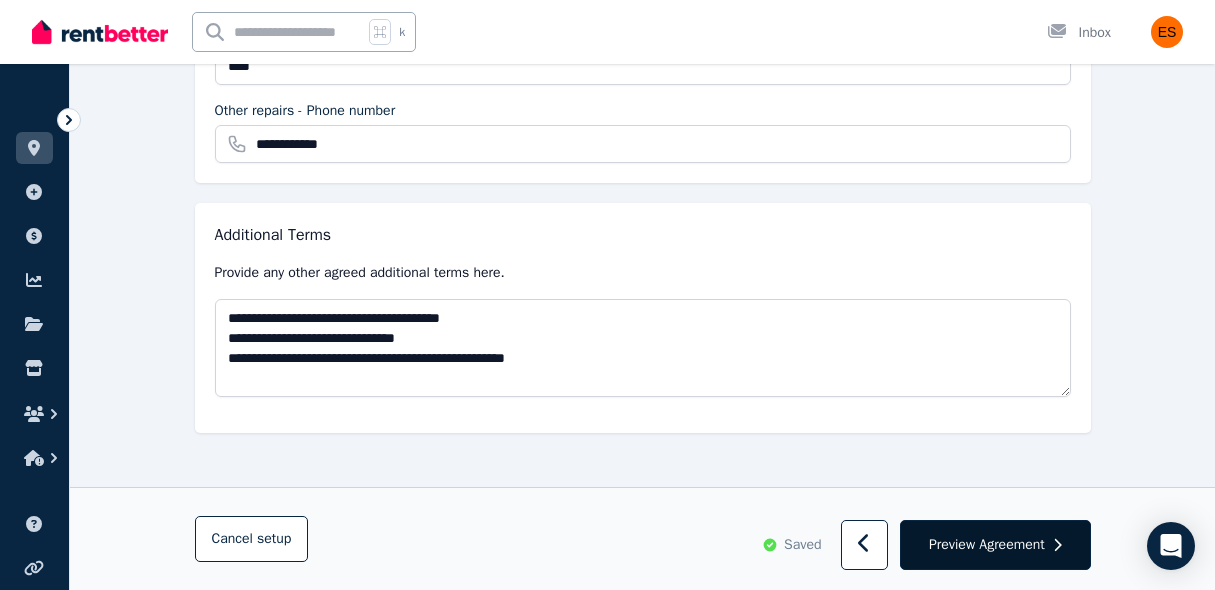 click on "Preview Agreement" at bounding box center [987, 545] 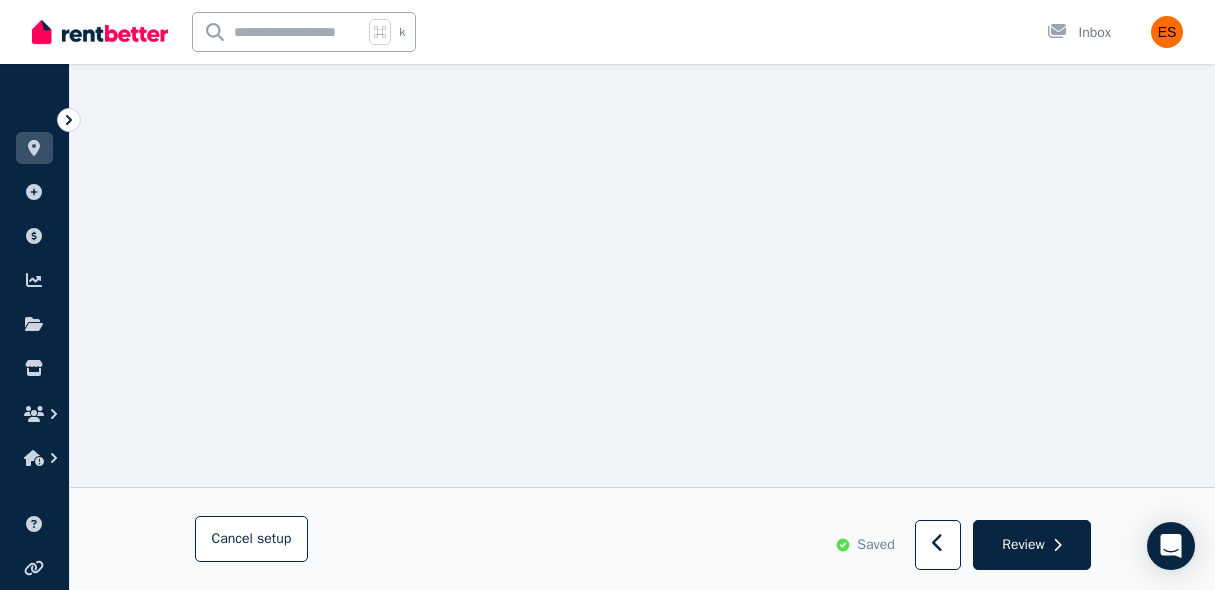 scroll, scrollTop: 20959, scrollLeft: 0, axis: vertical 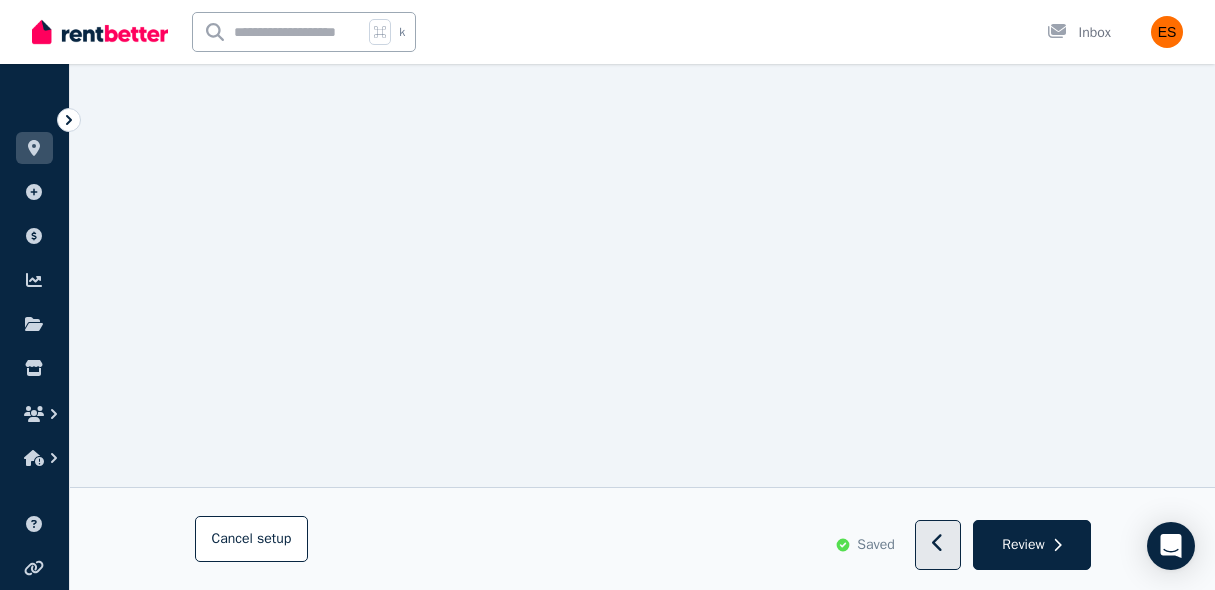 click 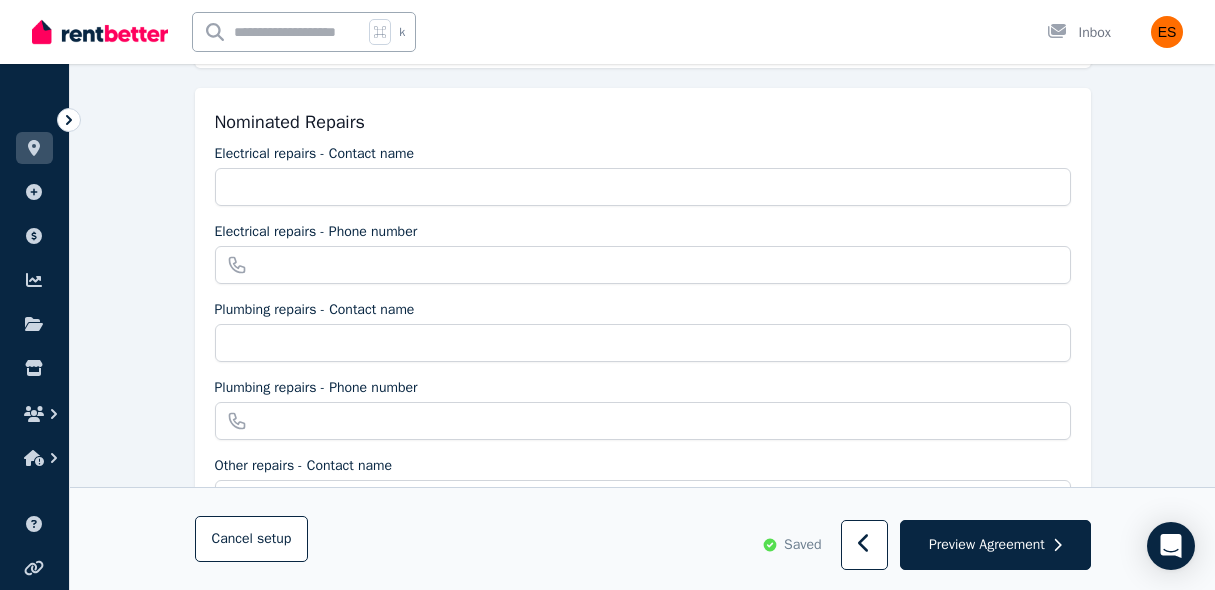 scroll, scrollTop: 865, scrollLeft: 0, axis: vertical 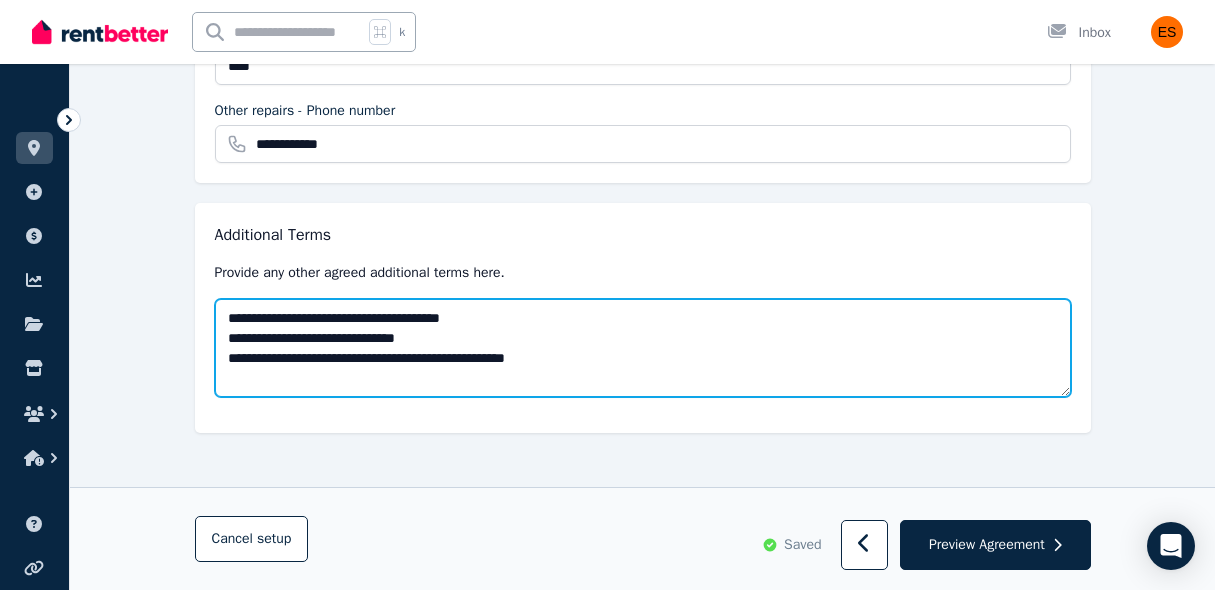 click on "**********" at bounding box center (643, 348) 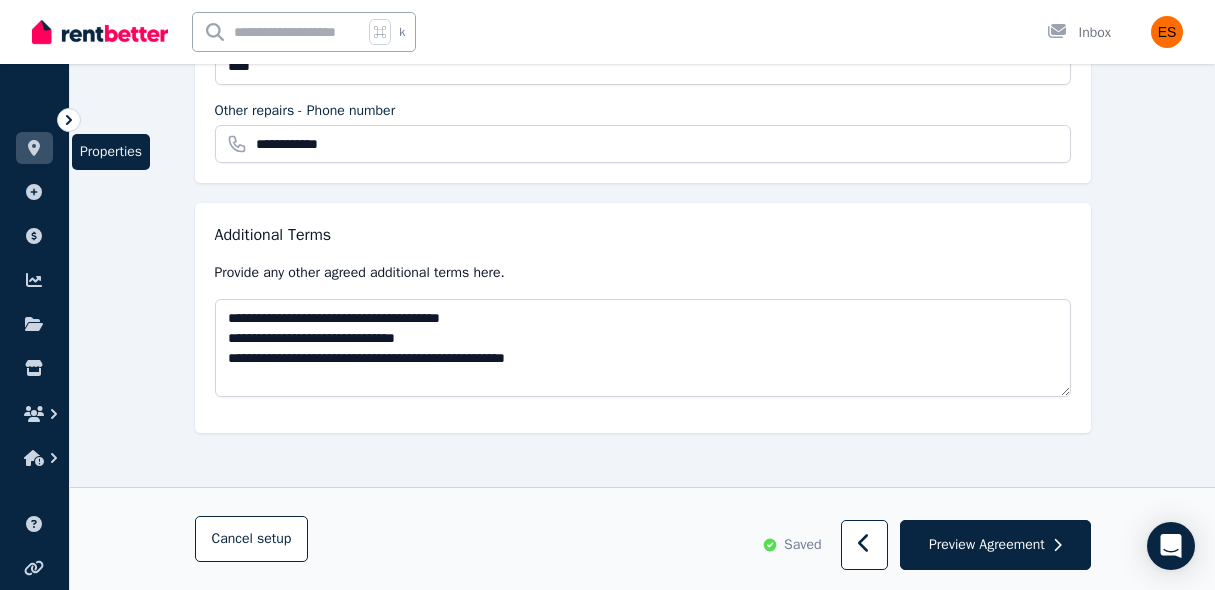 click 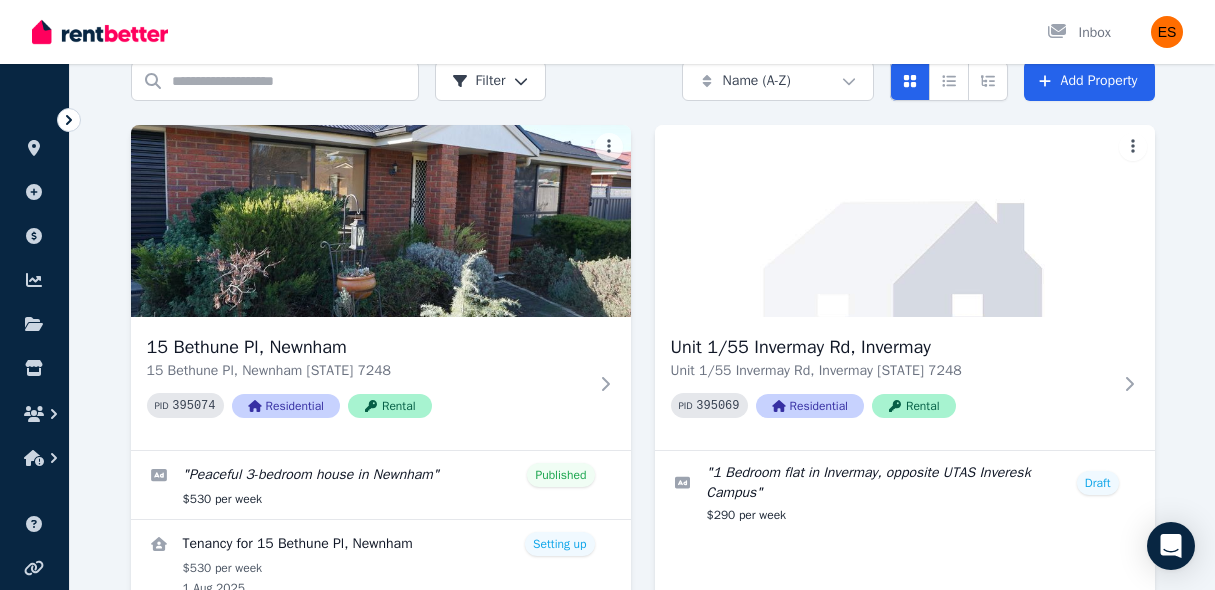 scroll, scrollTop: 92, scrollLeft: 0, axis: vertical 